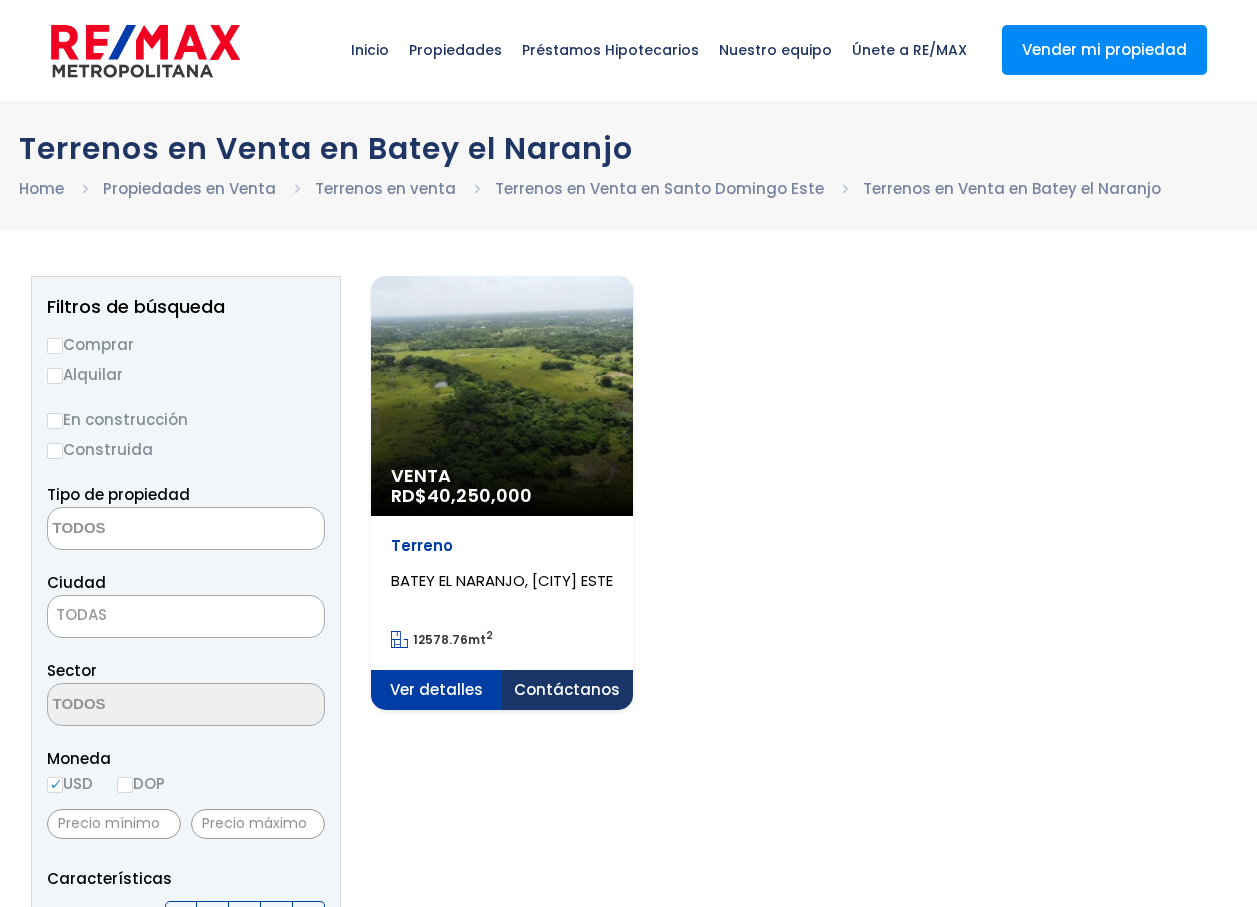 select 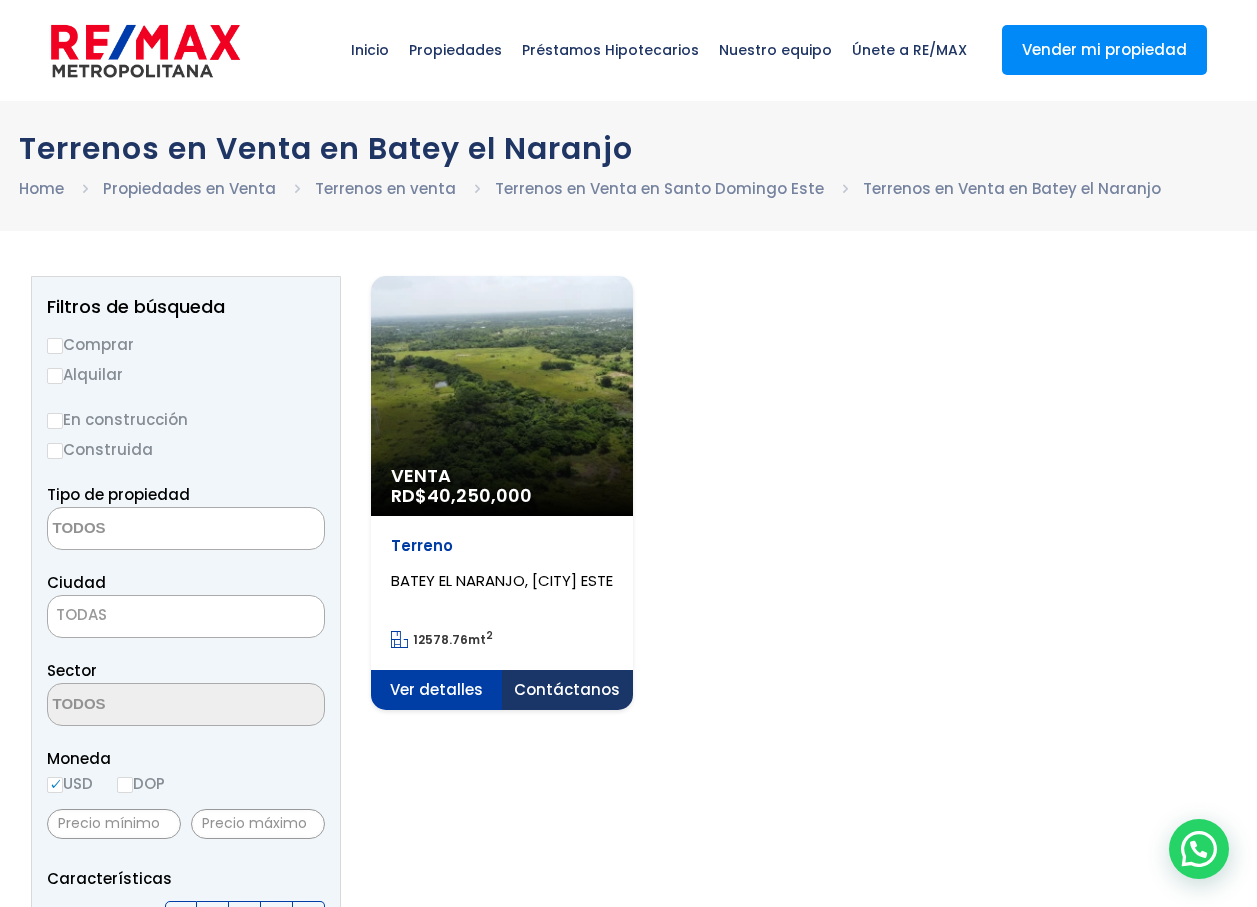scroll, scrollTop: 0, scrollLeft: 0, axis: both 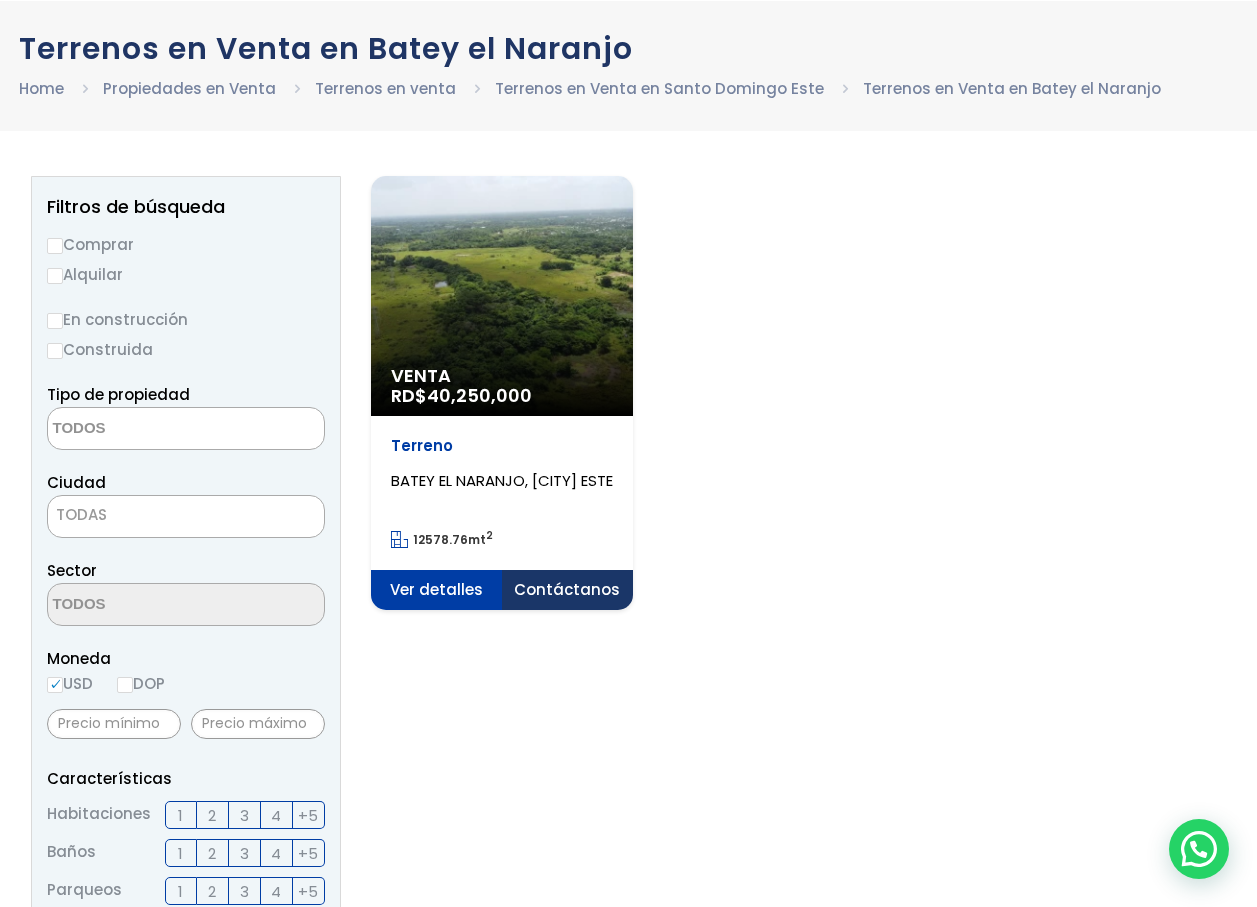 click on "Venta
RD$  40,250,000" at bounding box center [502, 296] 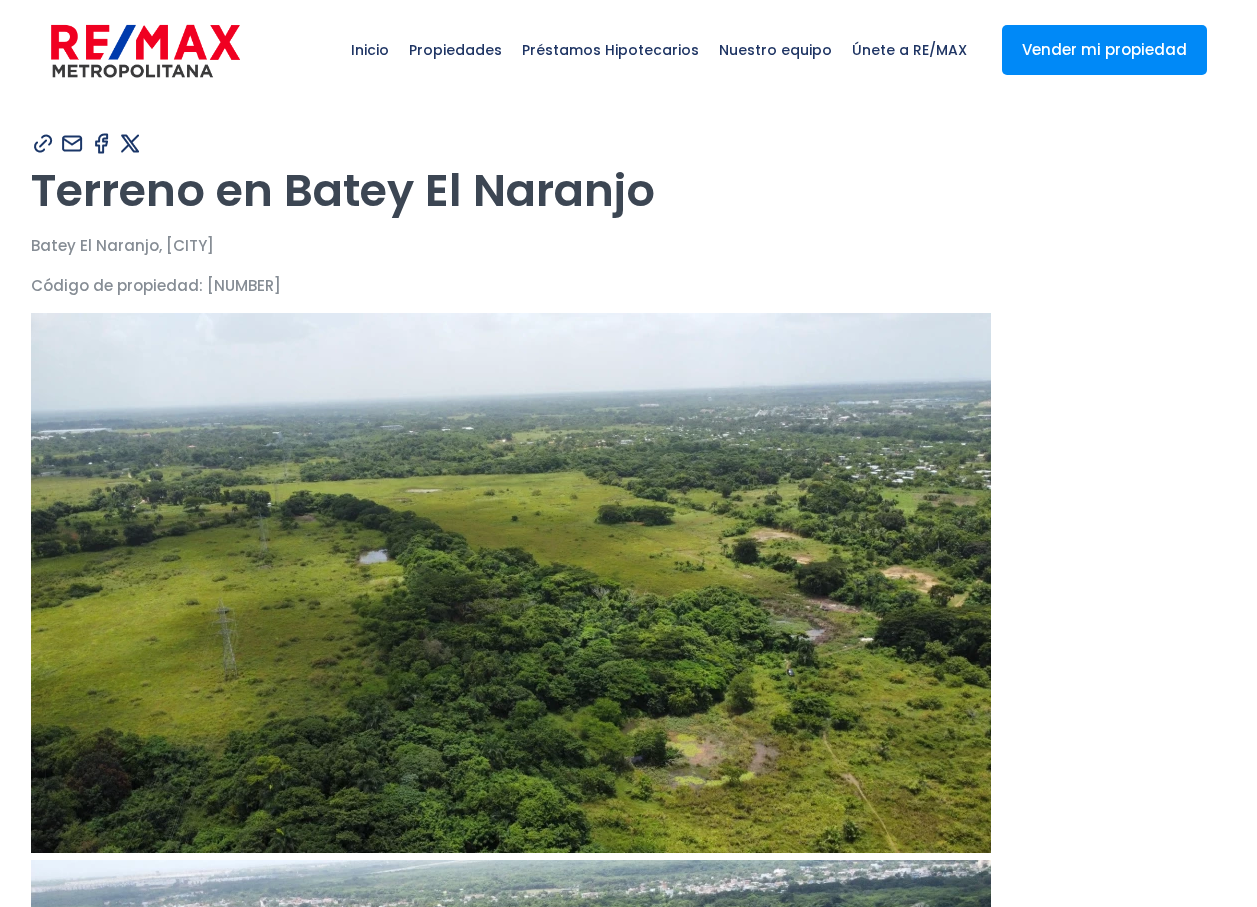 scroll, scrollTop: 0, scrollLeft: 0, axis: both 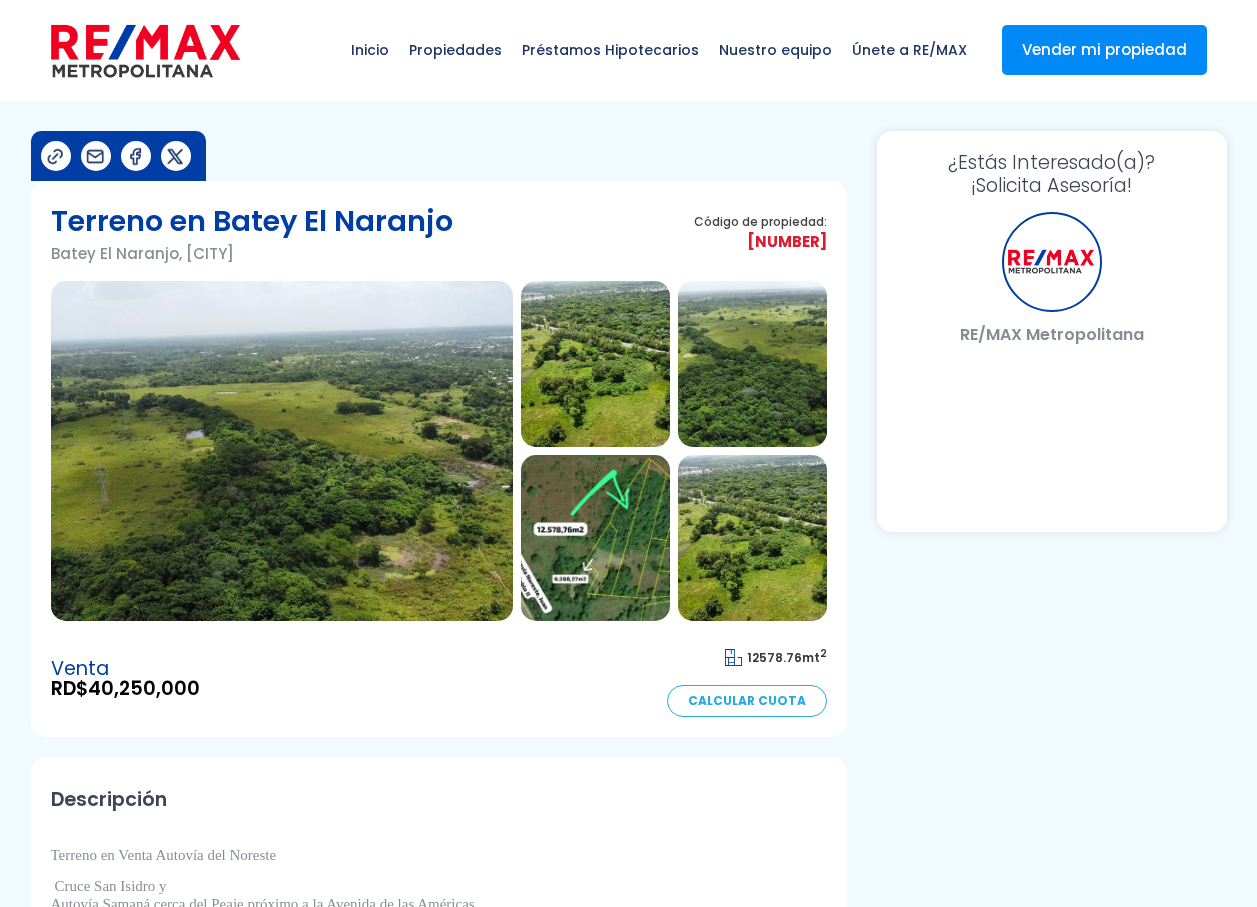 select on "DO" 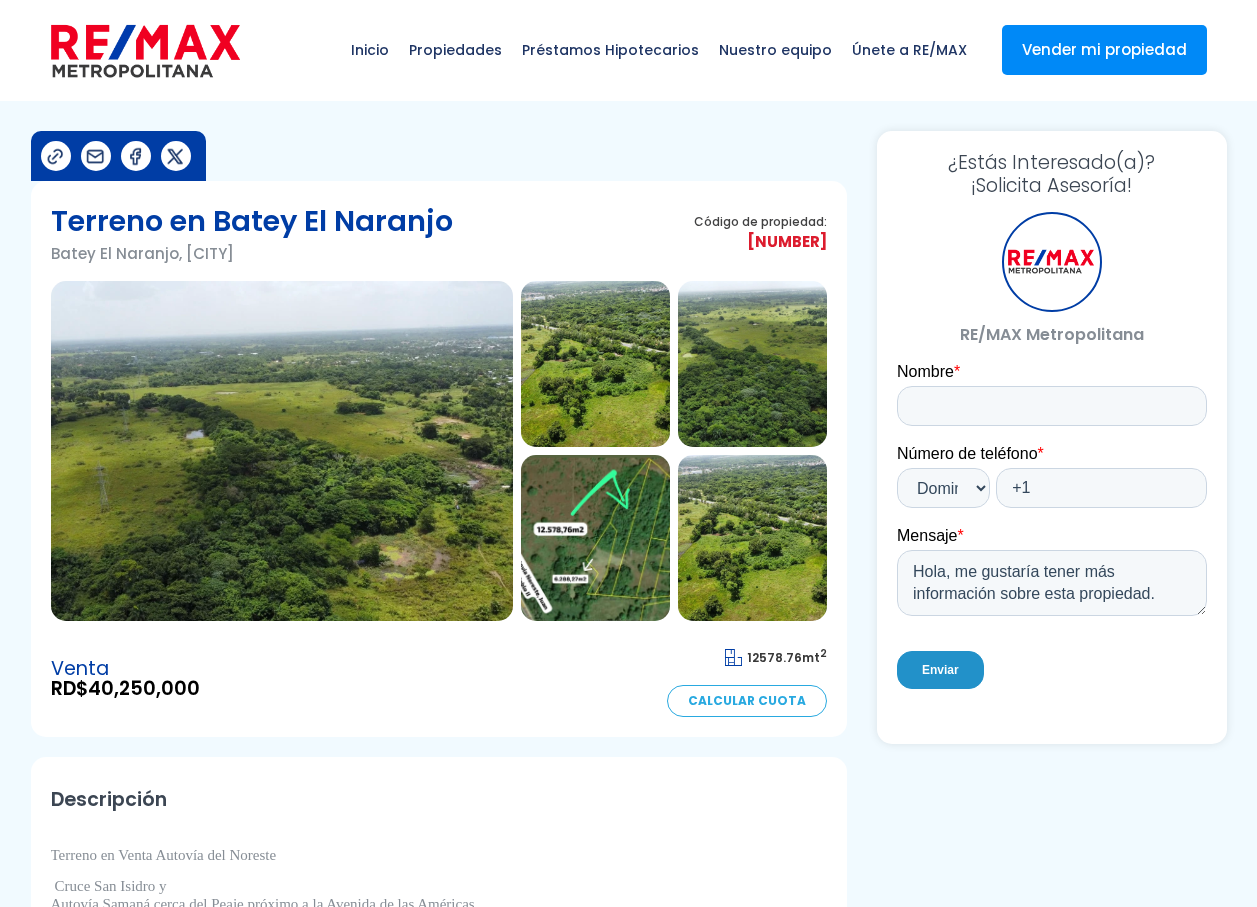 scroll, scrollTop: 0, scrollLeft: 0, axis: both 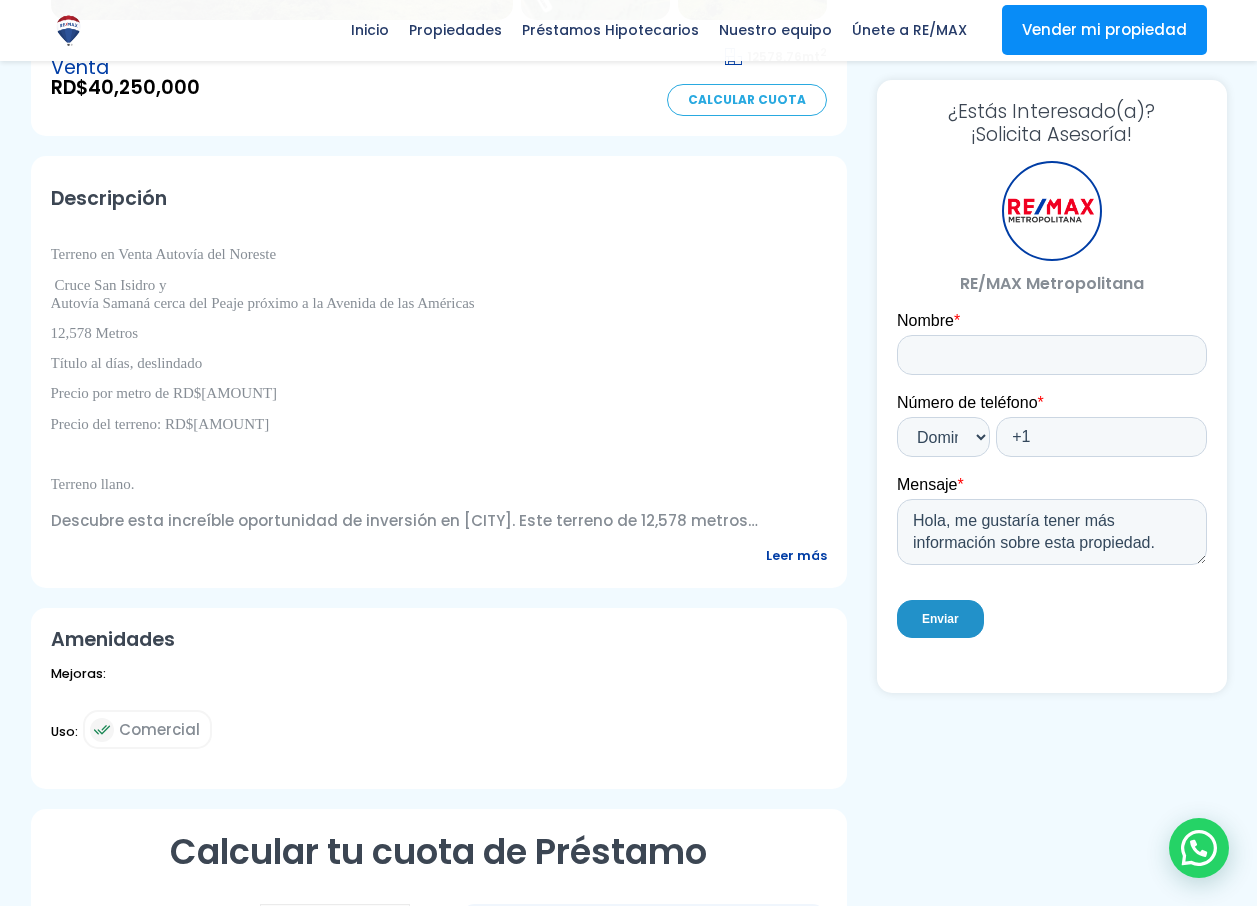 click on "Leer más" at bounding box center (796, 555) 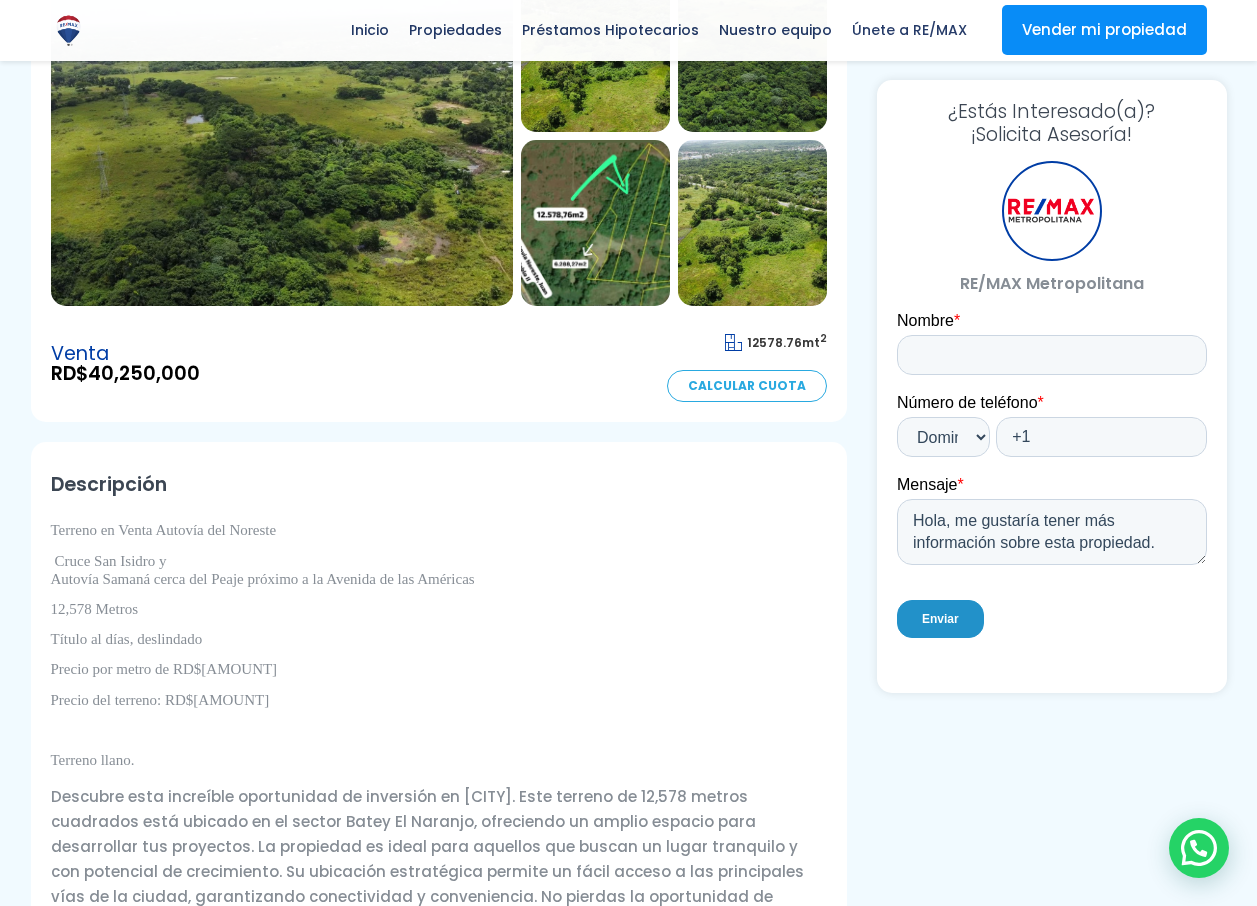 scroll, scrollTop: 200, scrollLeft: 0, axis: vertical 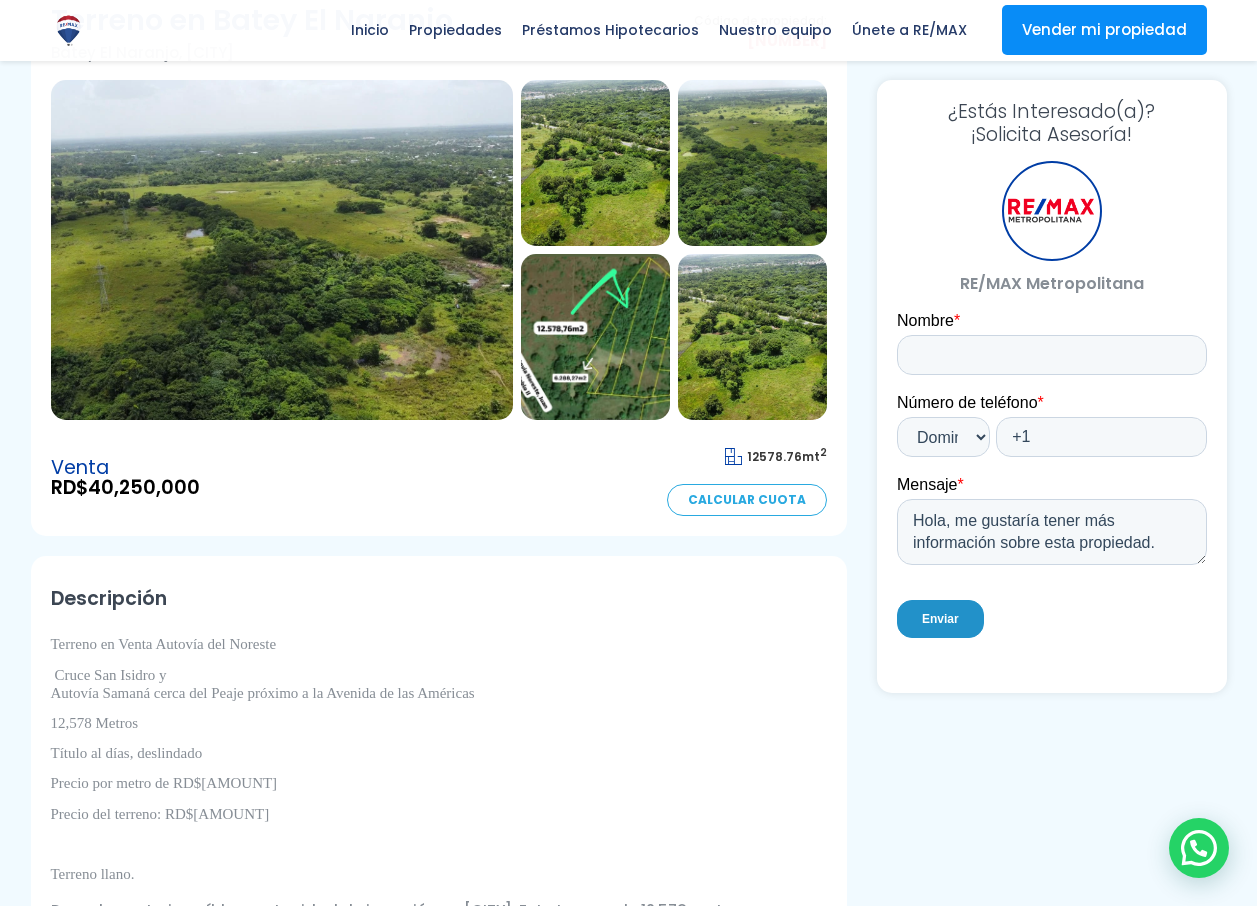 click at bounding box center [595, 337] 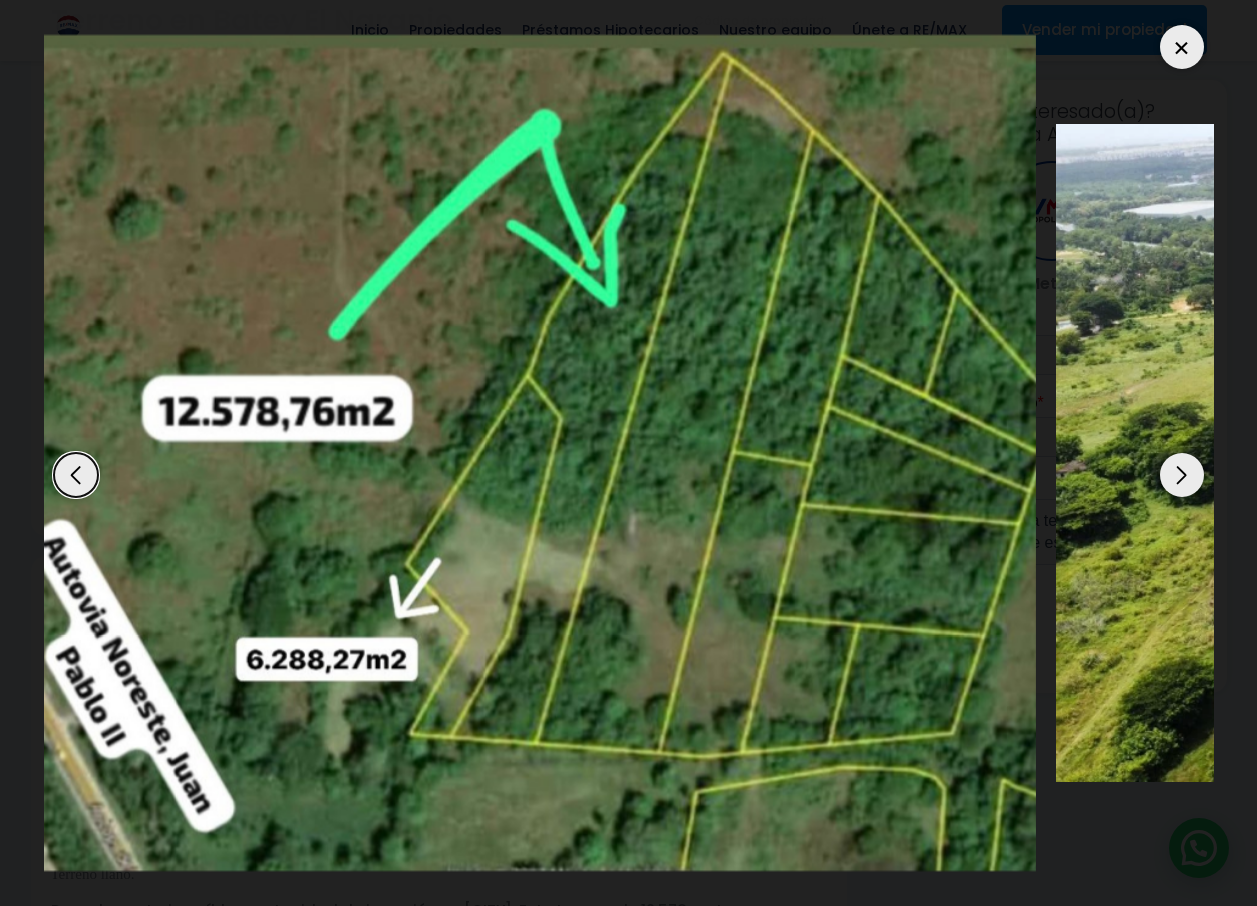click at bounding box center (451, 453) 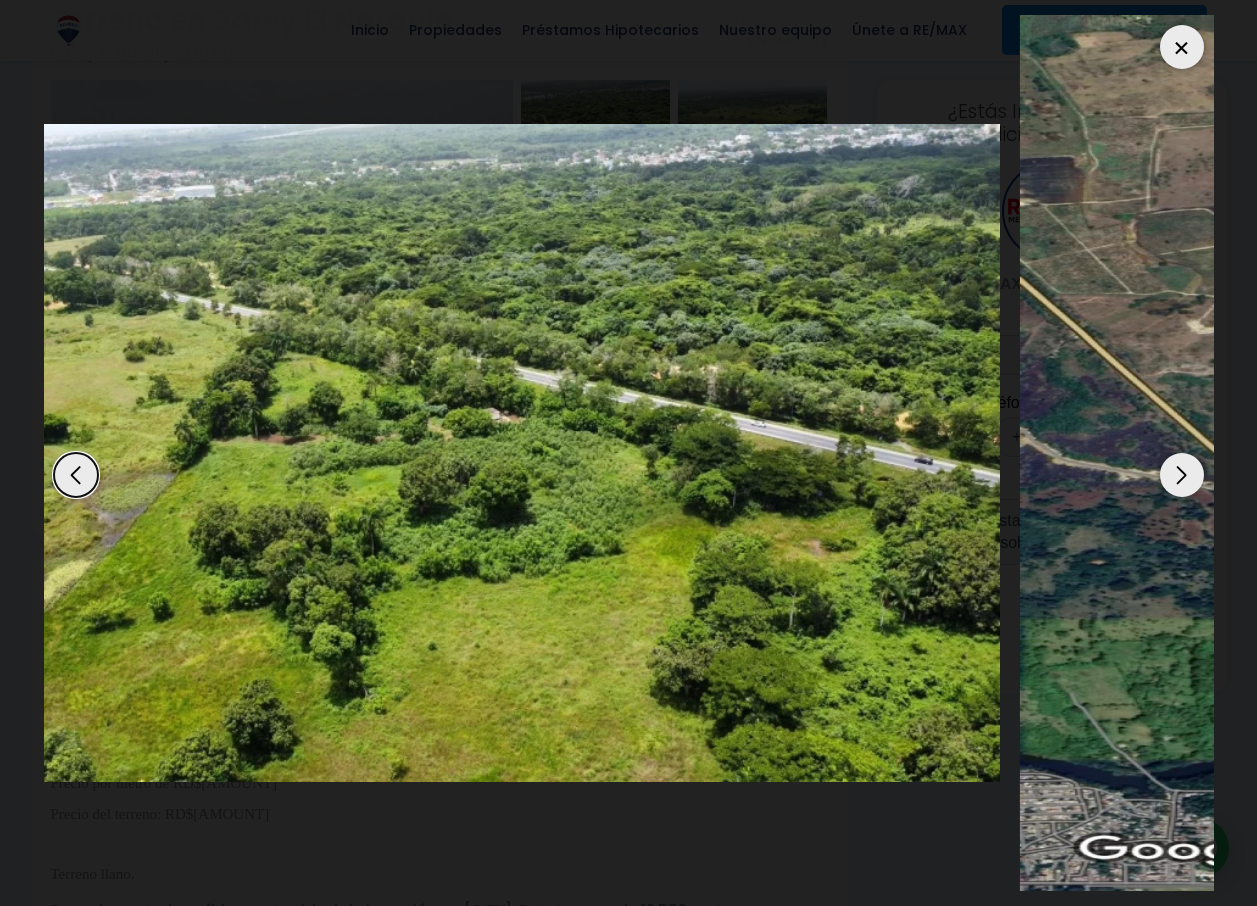 click at bounding box center (415, 453) 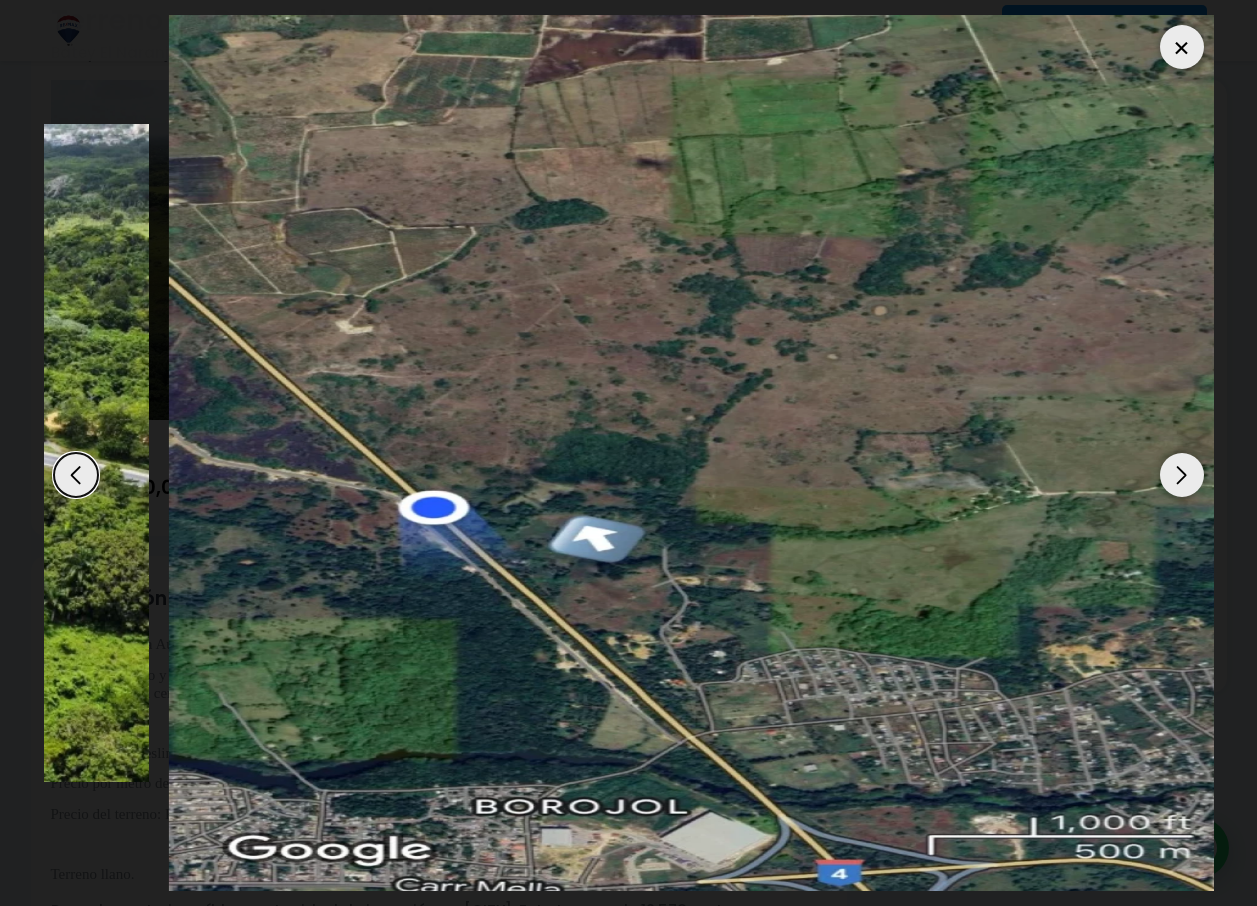 click at bounding box center (754, 453) 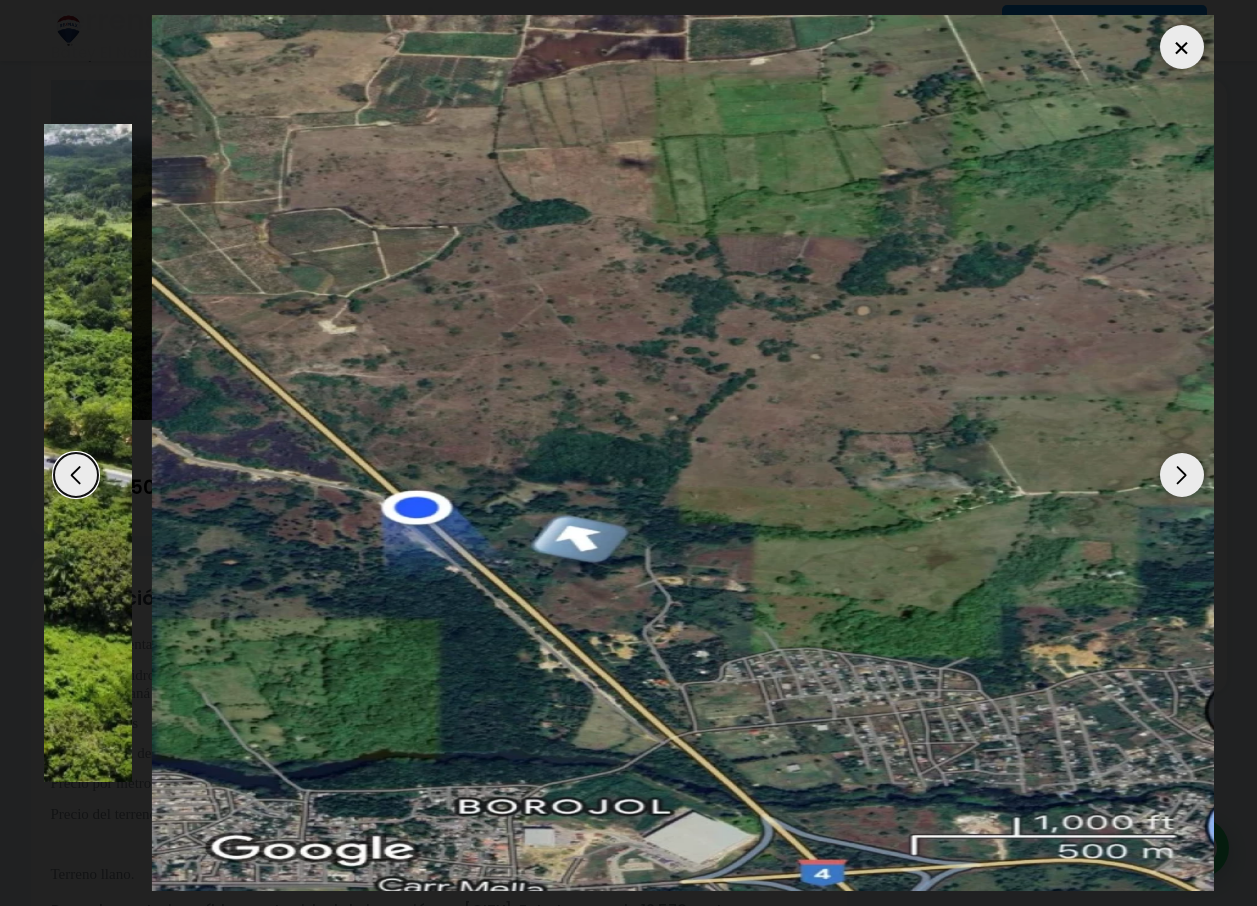 click at bounding box center (737, 453) 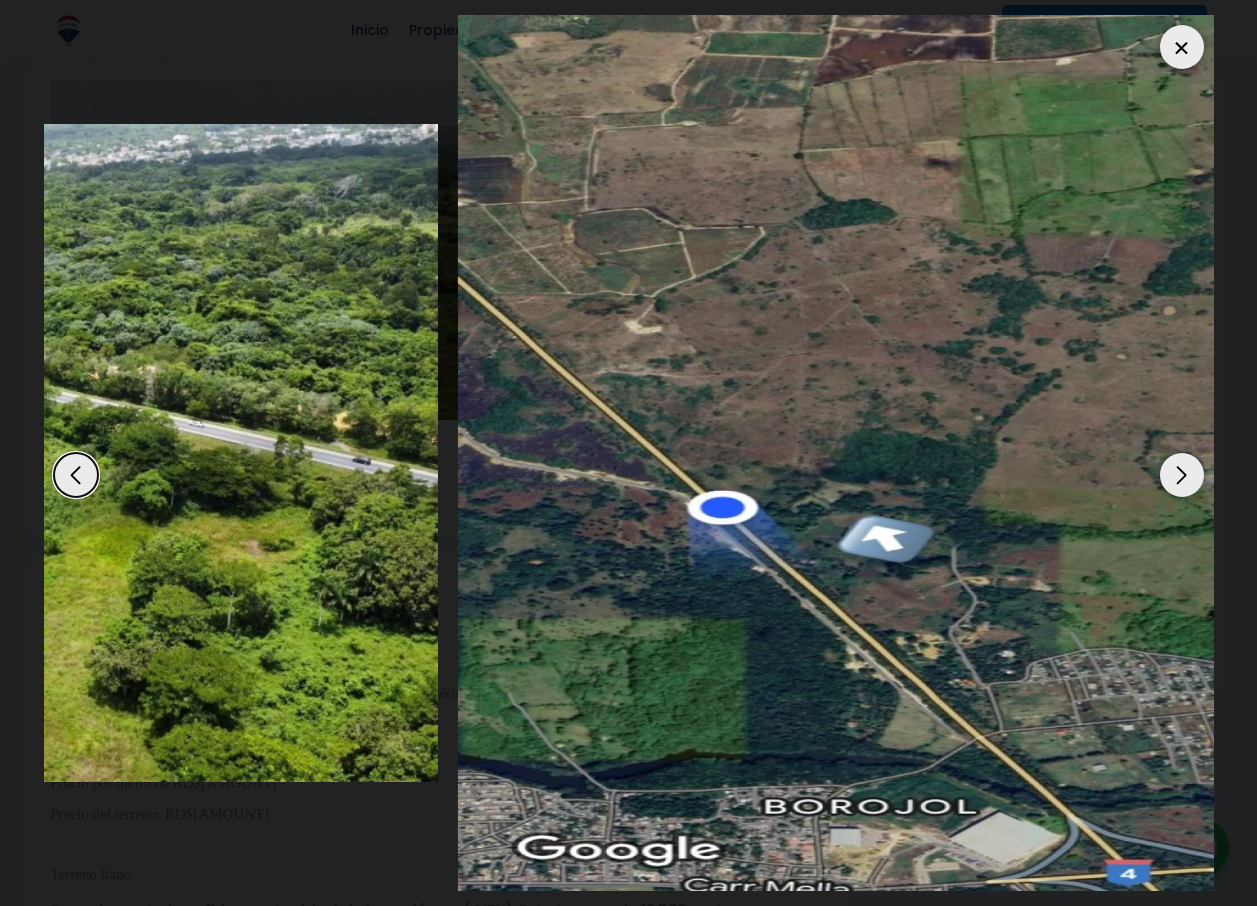 click at bounding box center (1043, 453) 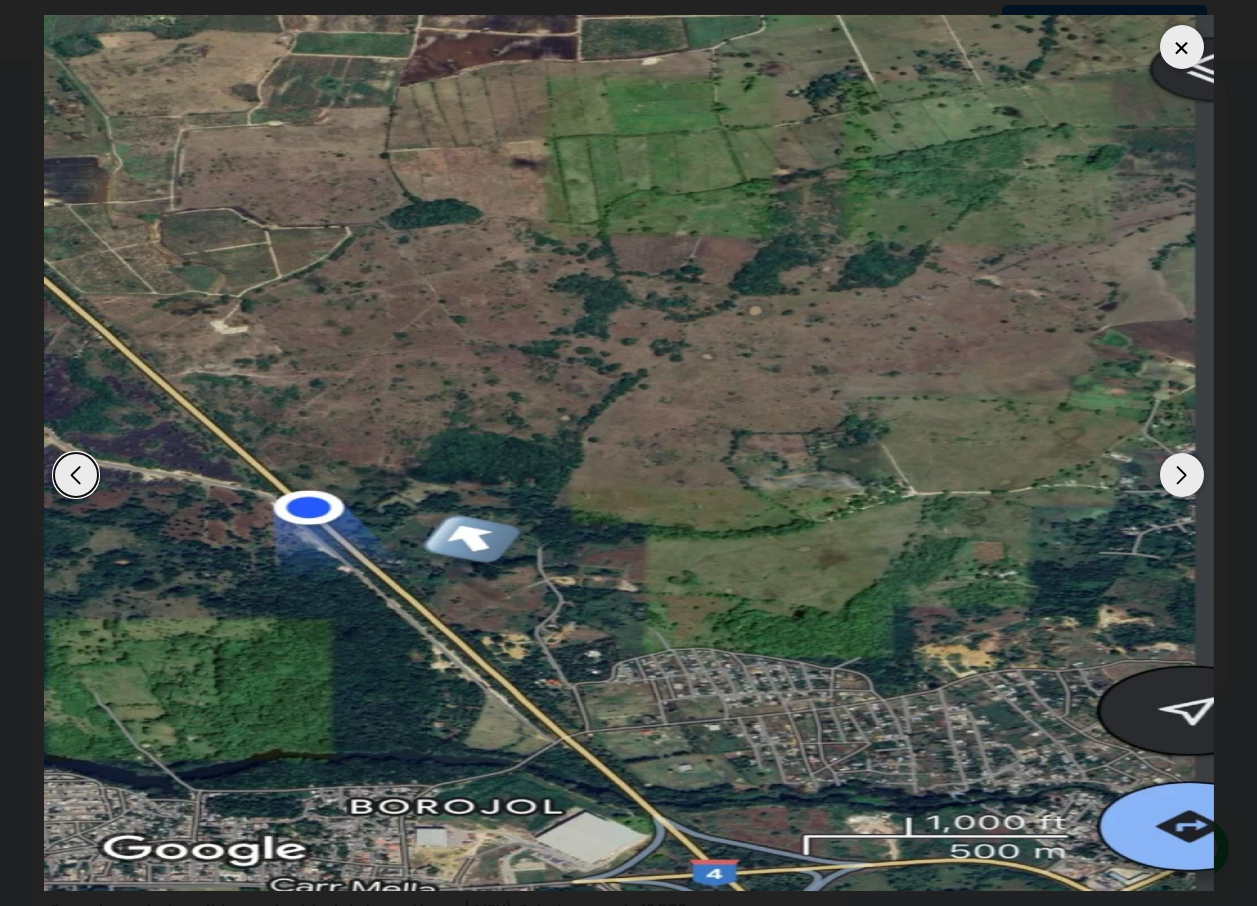 click at bounding box center (629, 453) 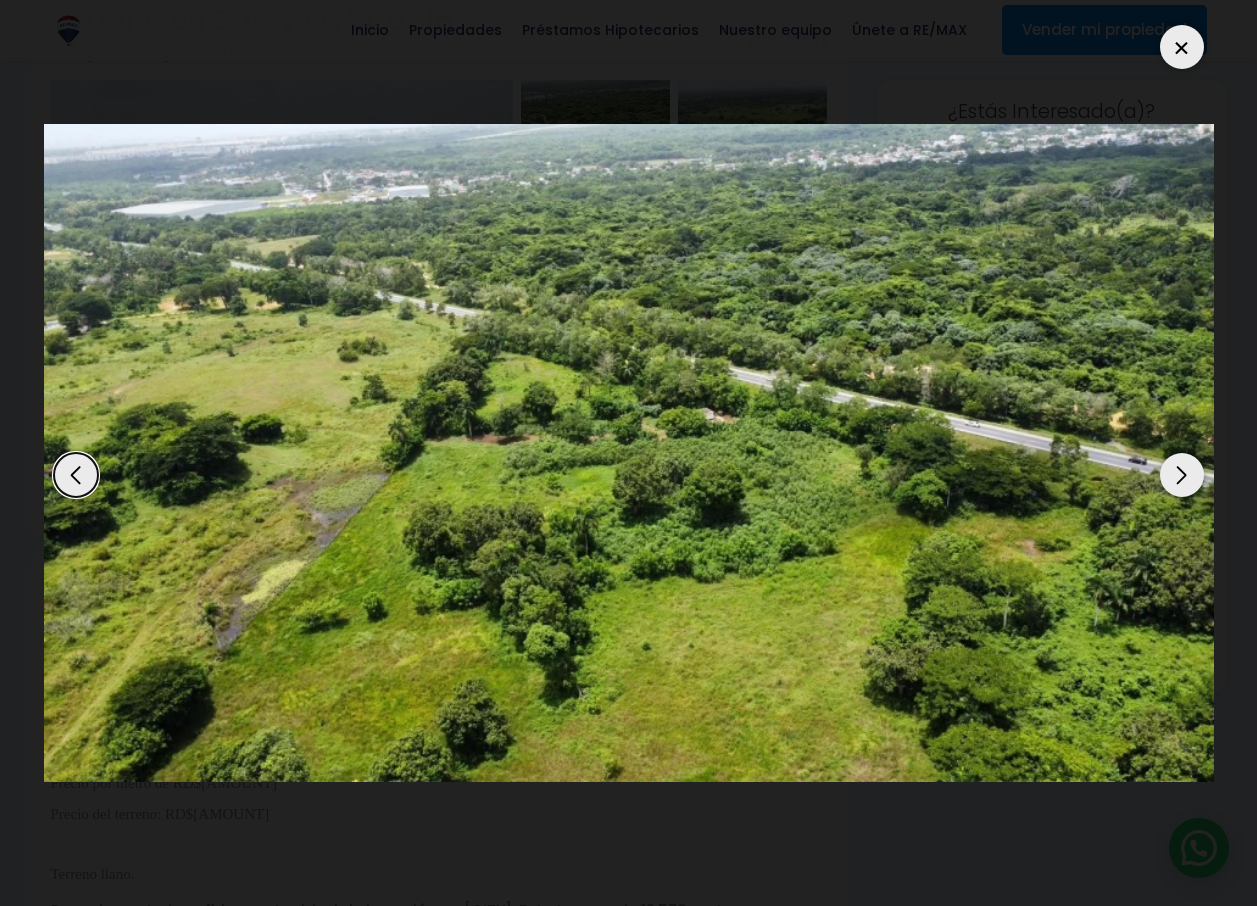 click at bounding box center [629, 453] 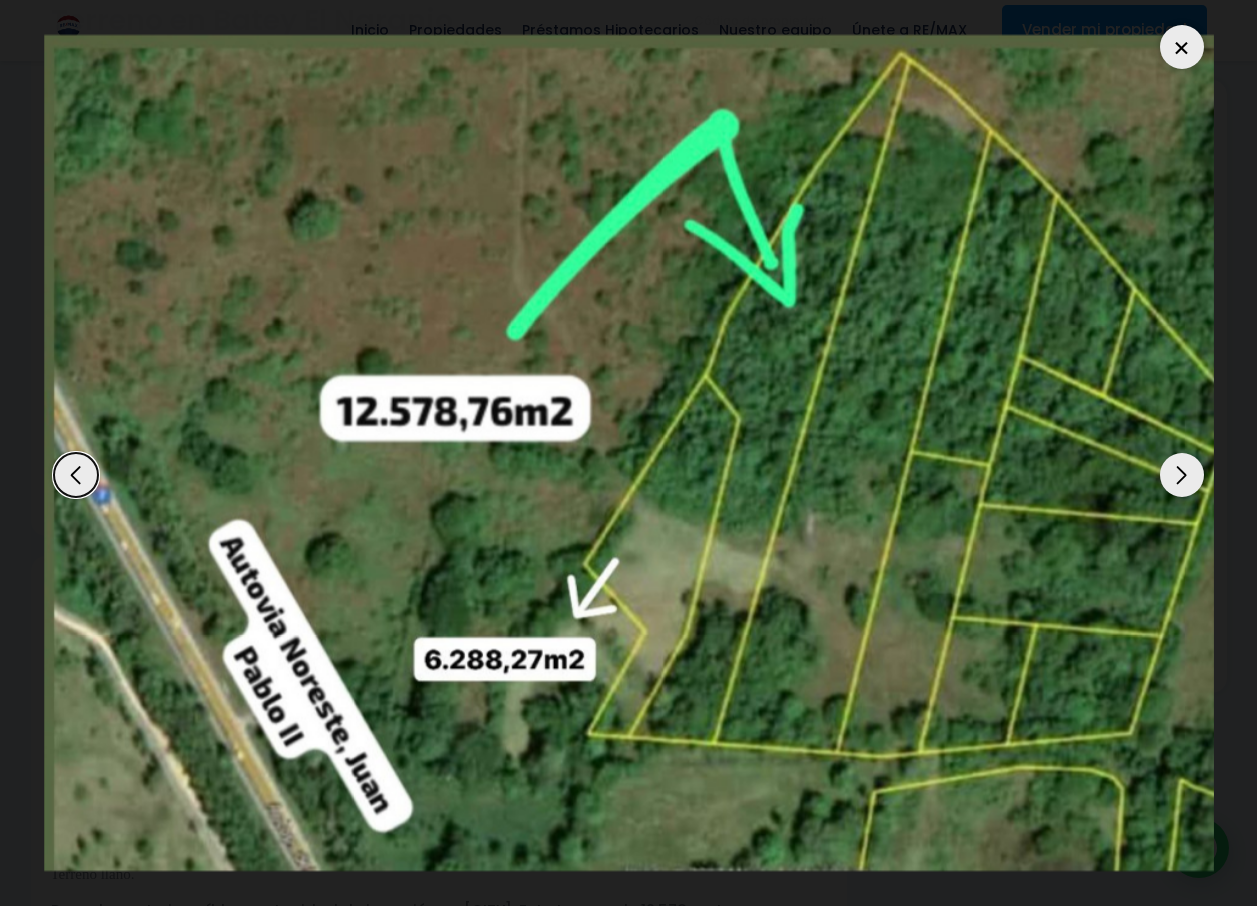 click at bounding box center (629, 453) 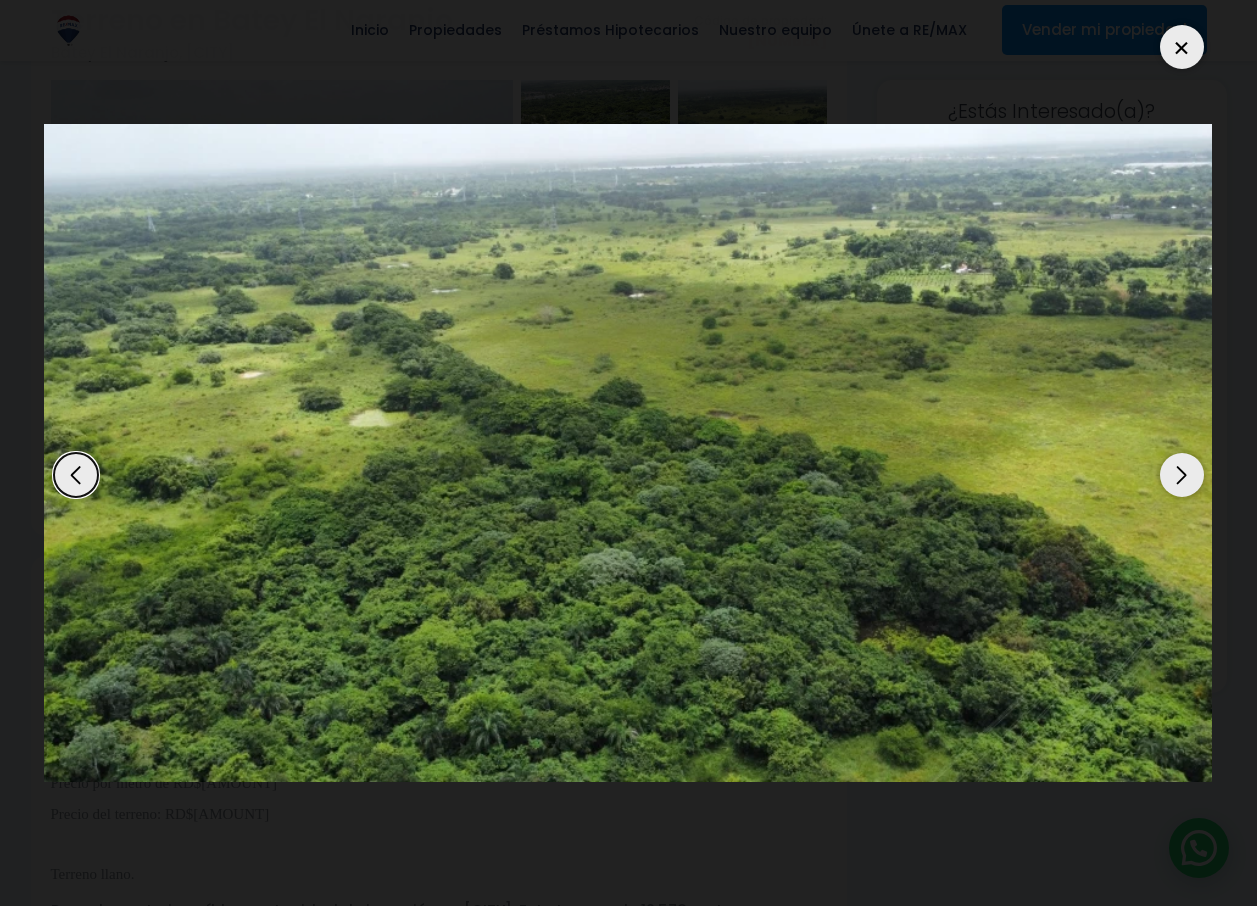 click at bounding box center (627, 453) 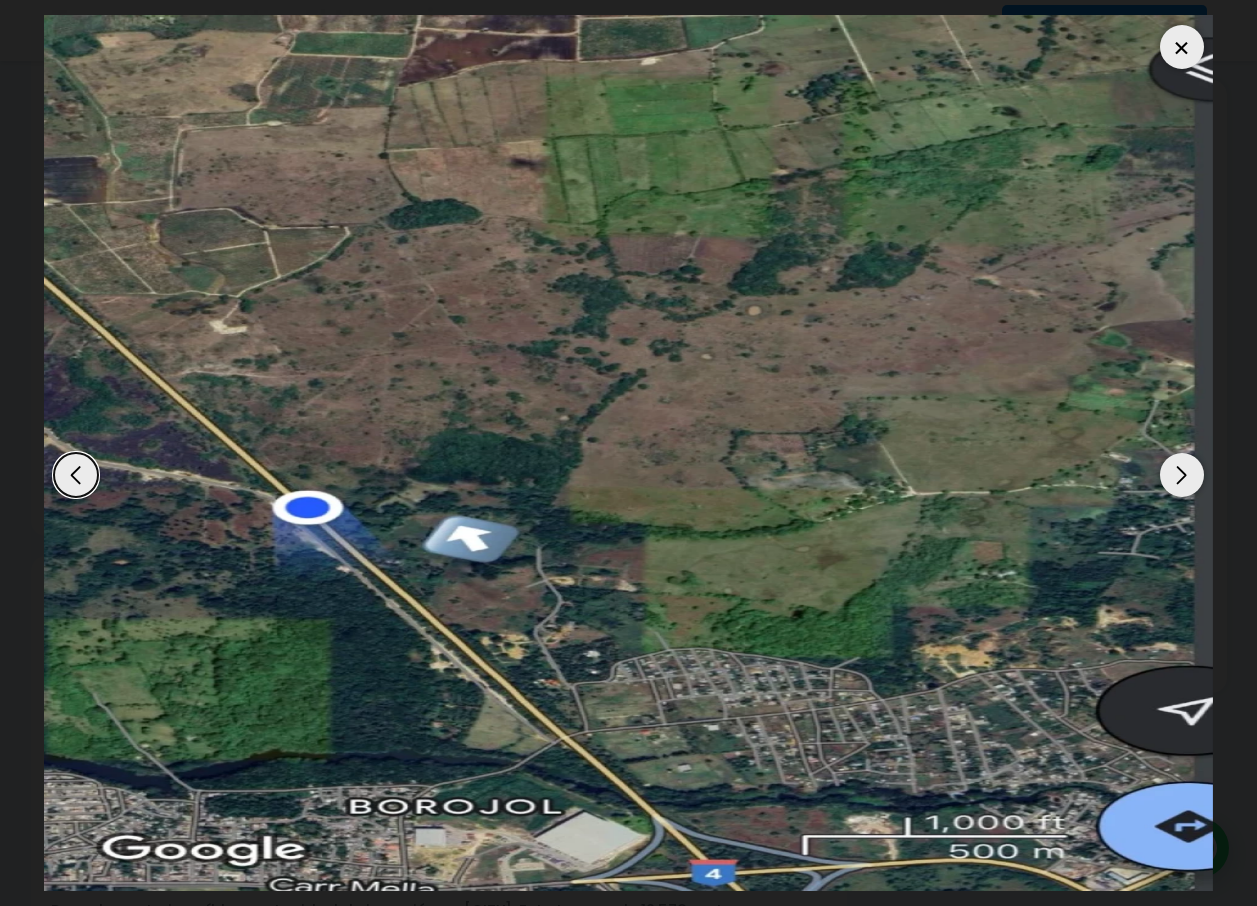 click at bounding box center (-6512, 453) 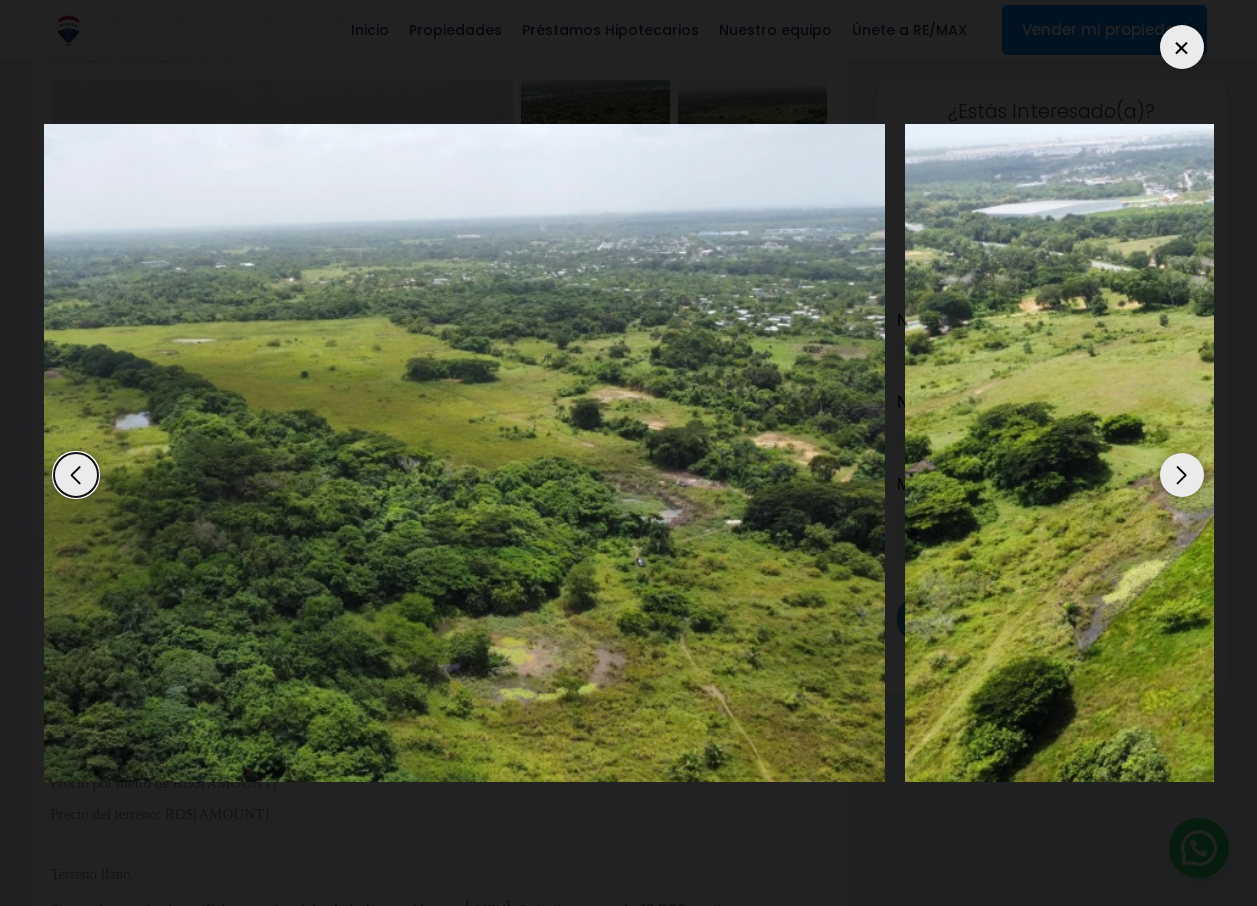 click at bounding box center [-890, 453] 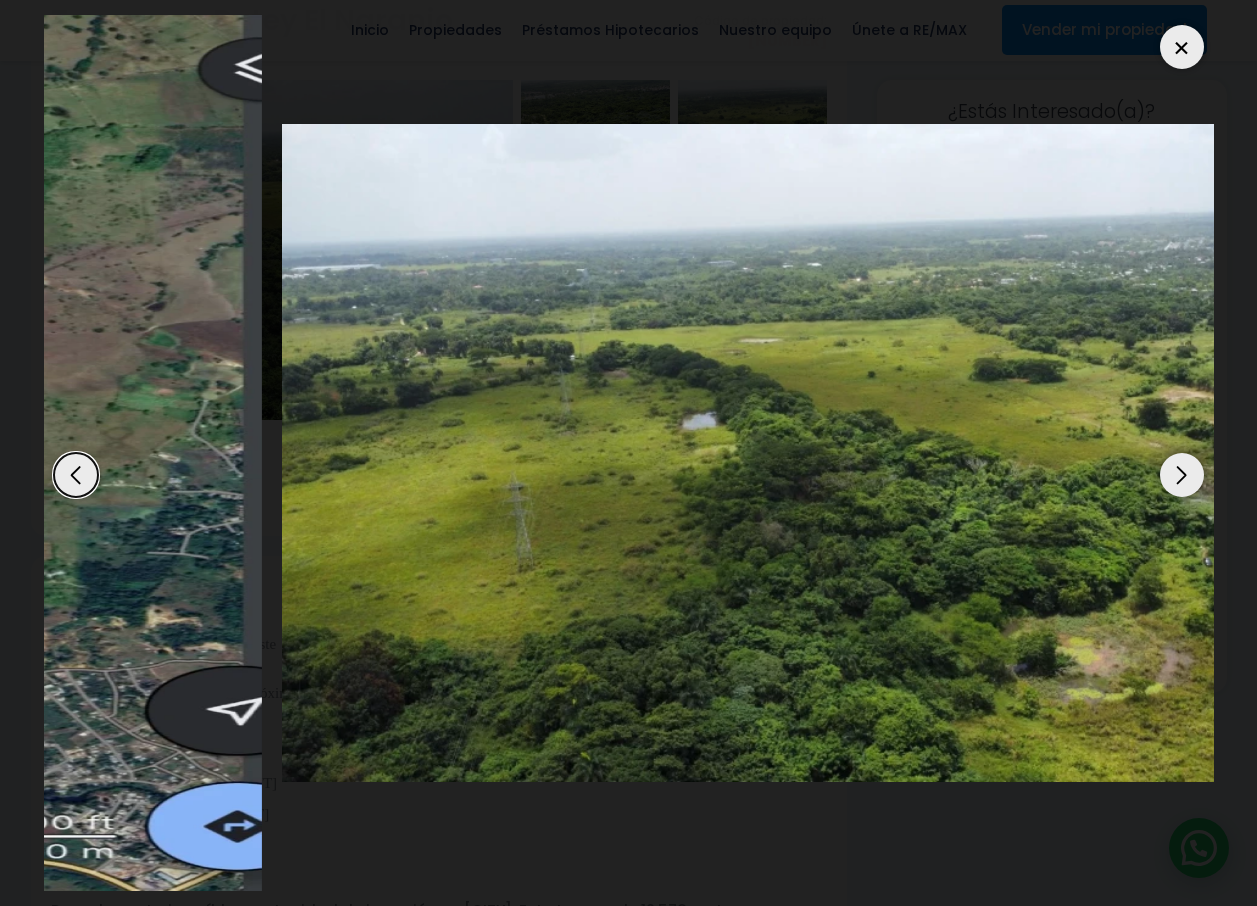 click at bounding box center [867, 453] 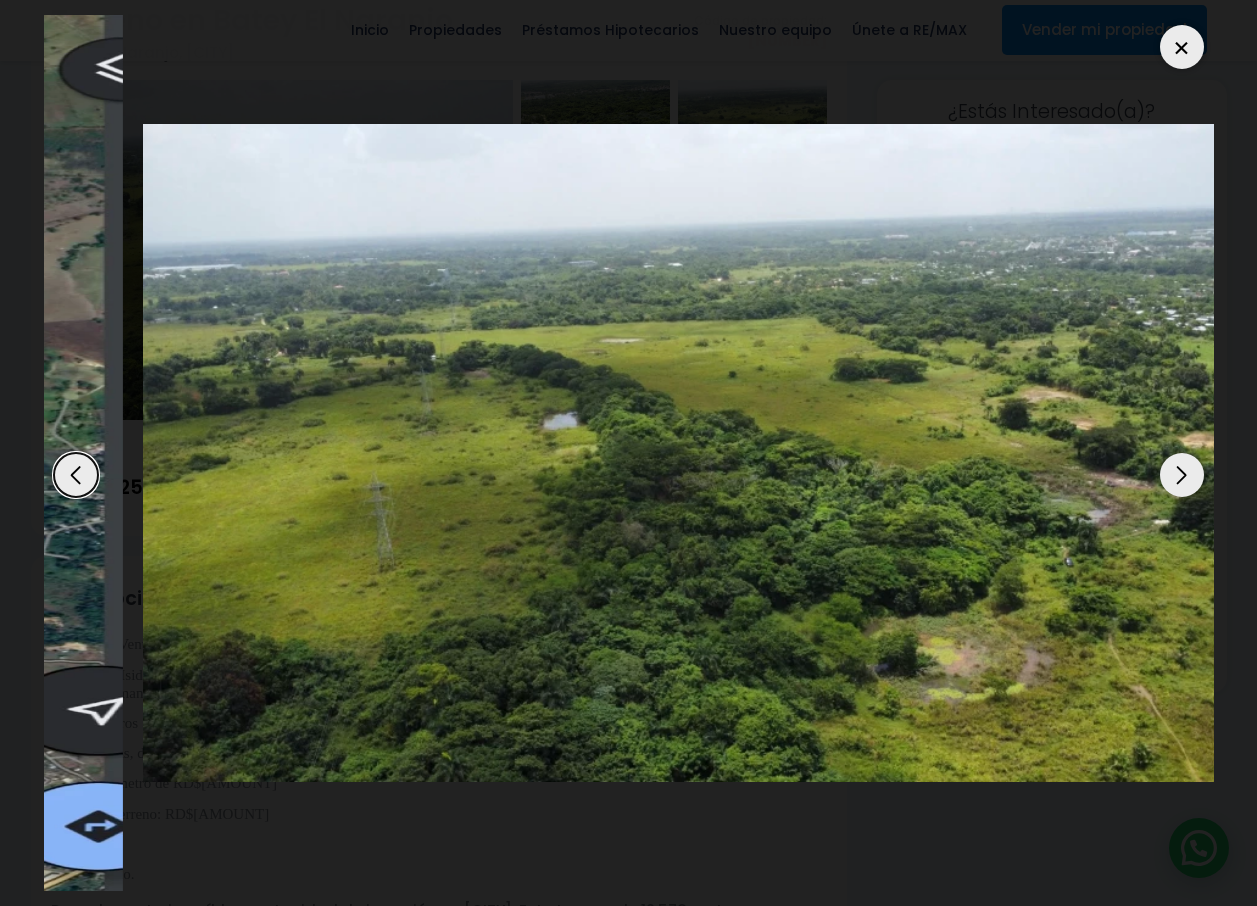 click at bounding box center [728, 453] 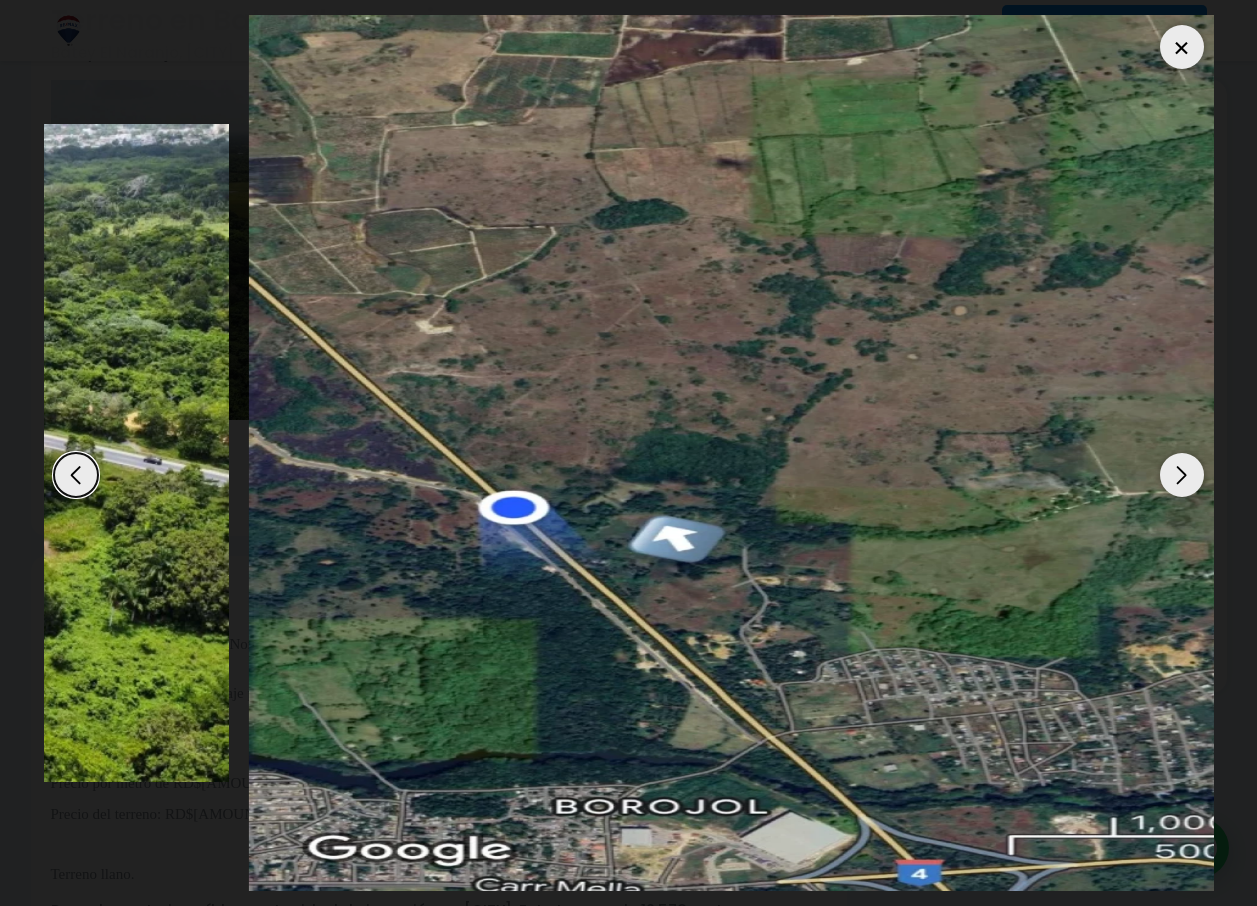 click at bounding box center [-6306, 453] 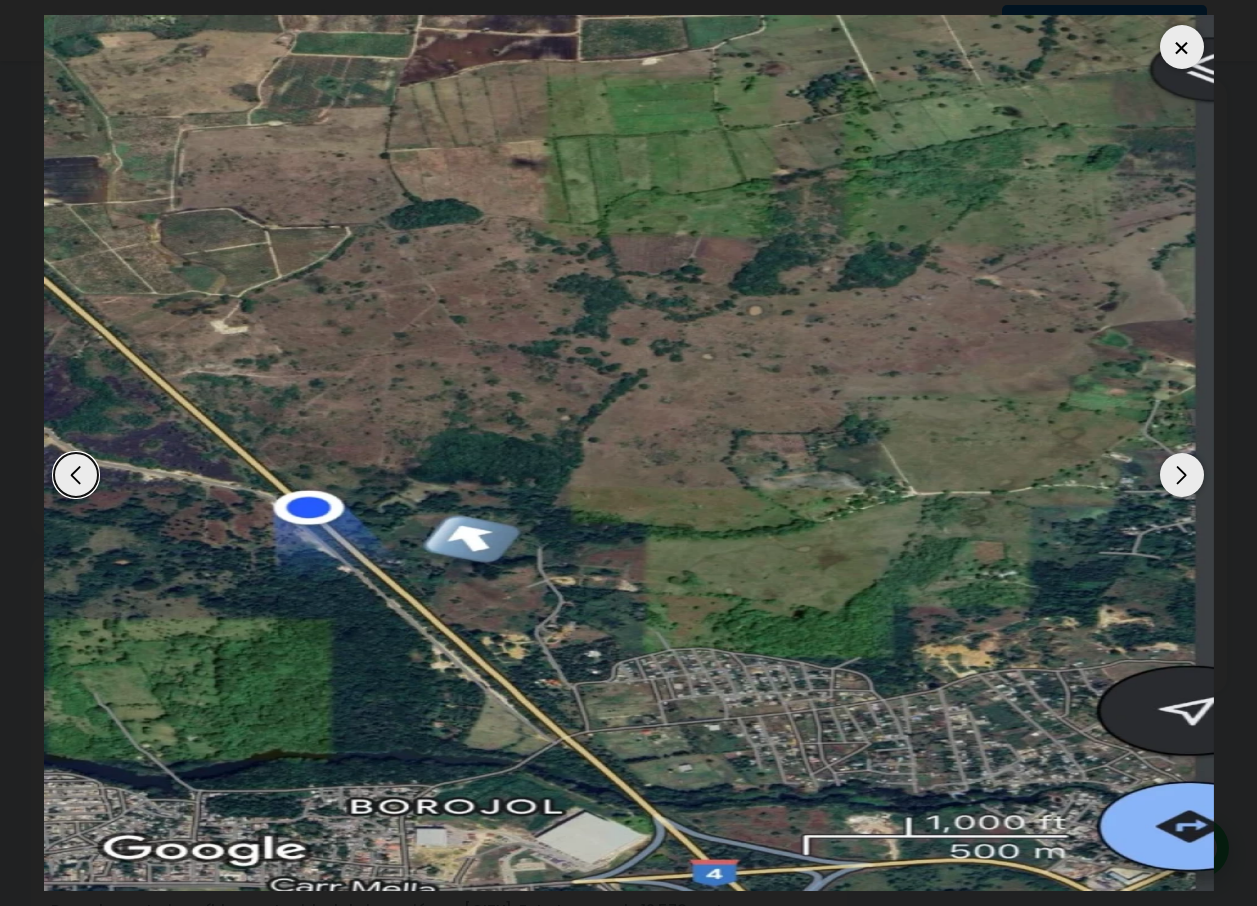 click at bounding box center (629, 453) 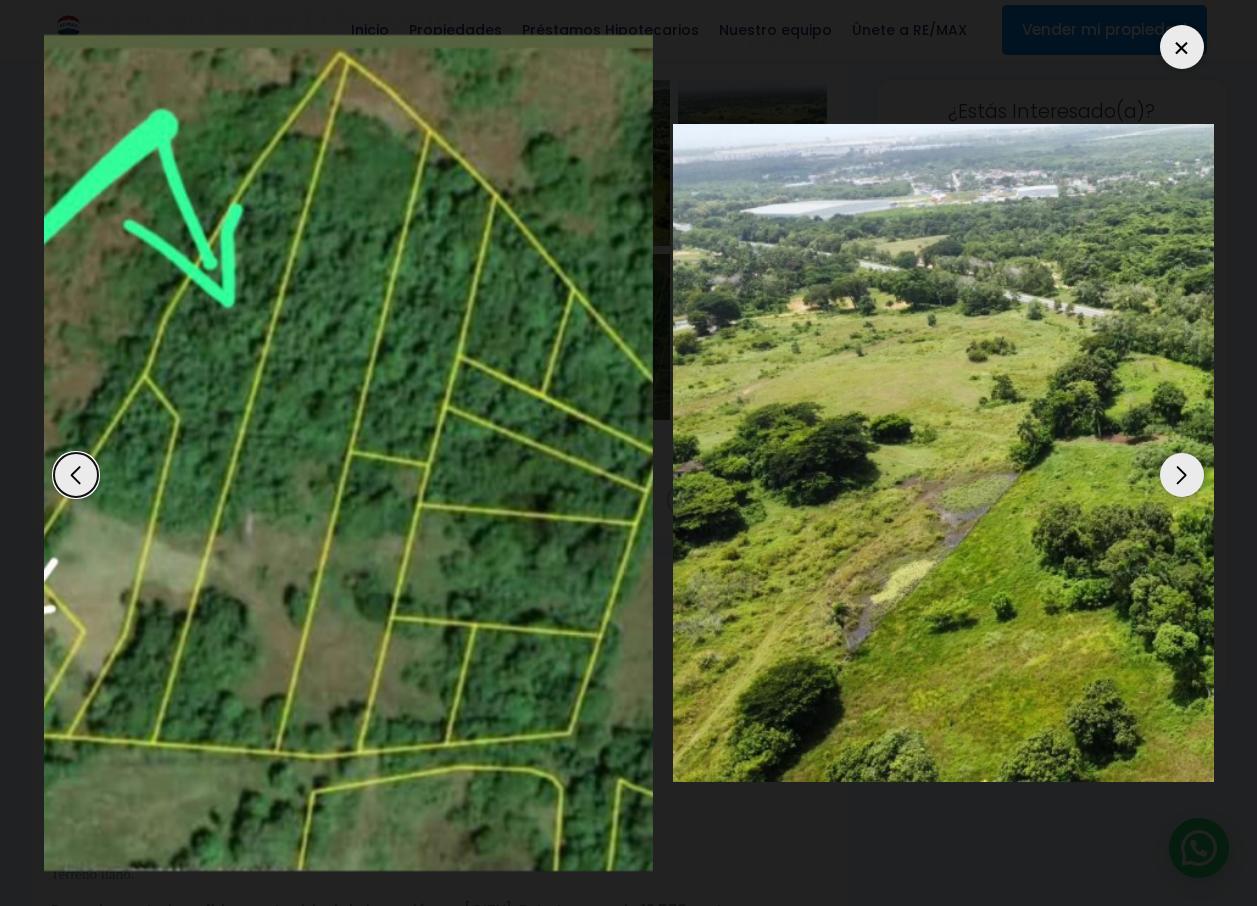 click on "X
Inicio
Propiedades
Préstamos Hipotecarios
Calculadora de préstamos
Nuestro equipo
Únete a RE/MAX
Vender mi propiedad
.path{fill:none;stroke:#000;stroke-miterlimit:10;stroke-width:1.5px;}
✕
Terreno en Batey El Naranjo
Batey El Naranjo, Santo Domingo Este
Código de propiedad:
RD$" at bounding box center (628, 253) 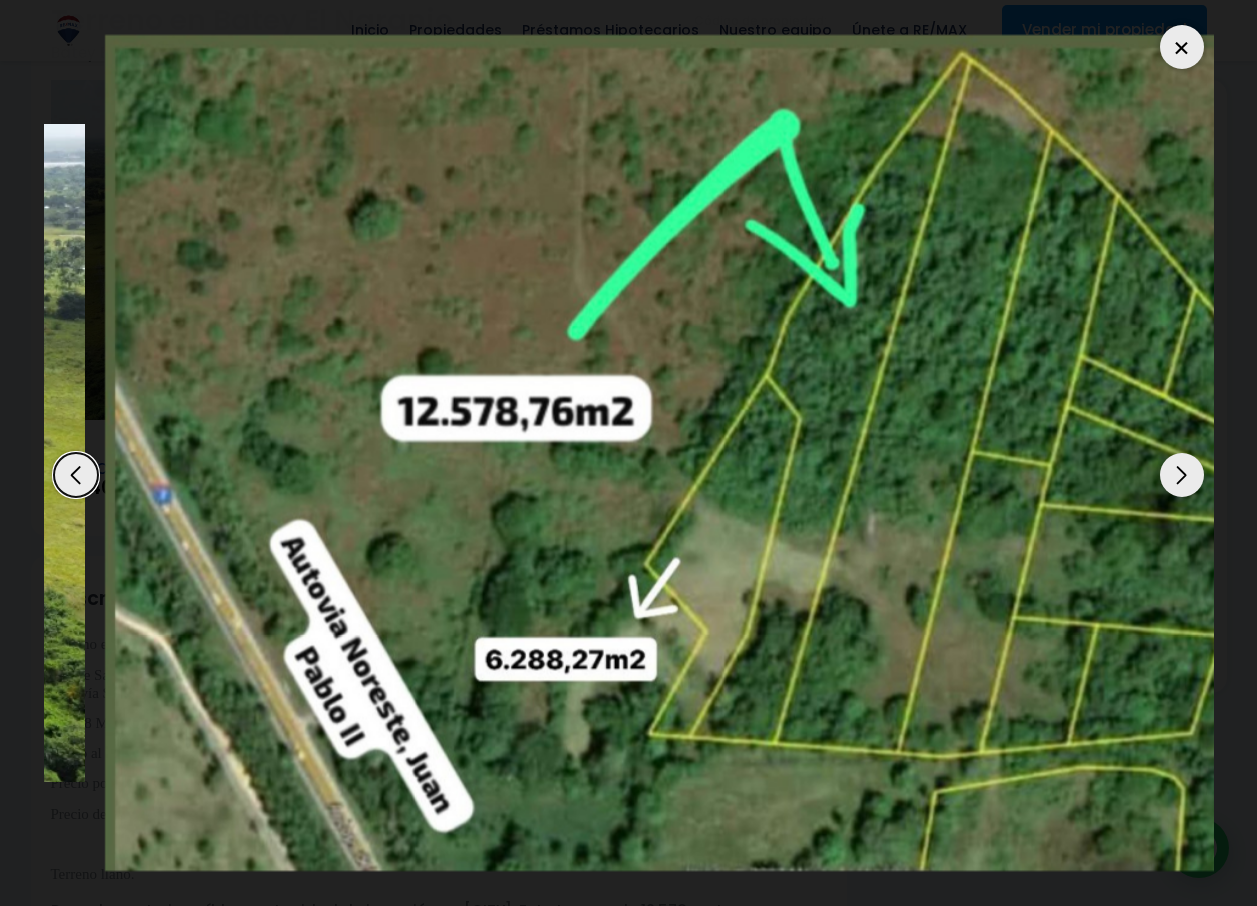 click at bounding box center (690, 453) 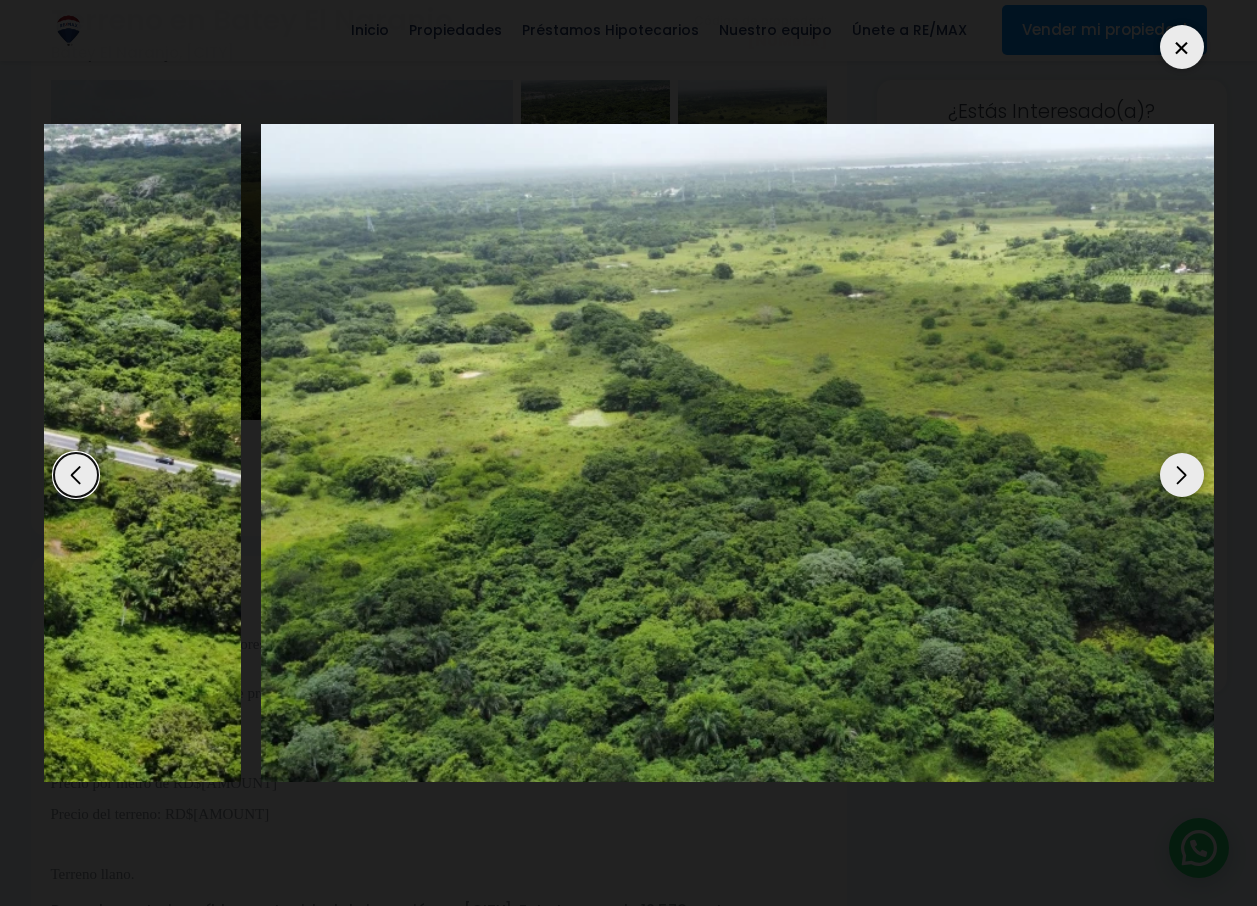 click at bounding box center [846, 453] 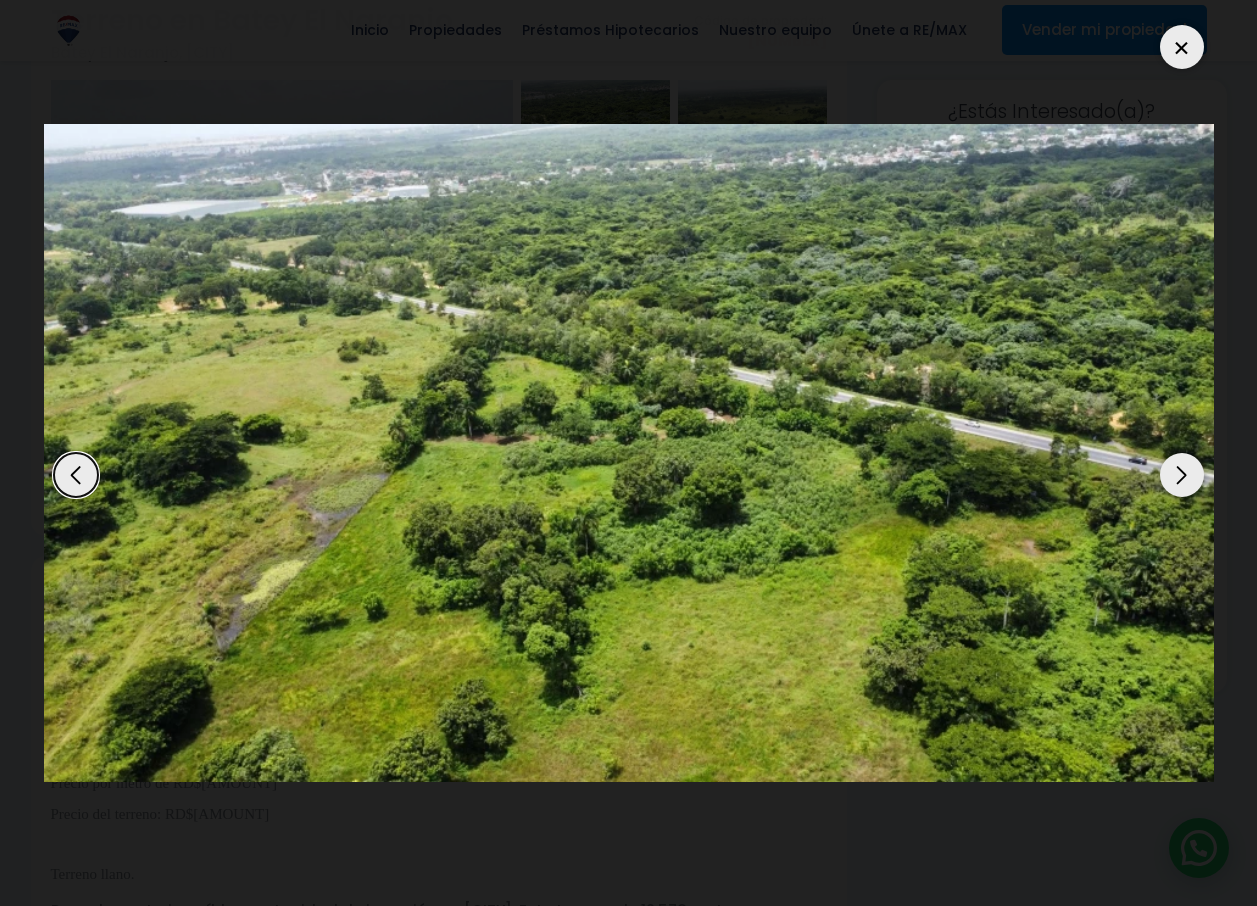click at bounding box center [629, 453] 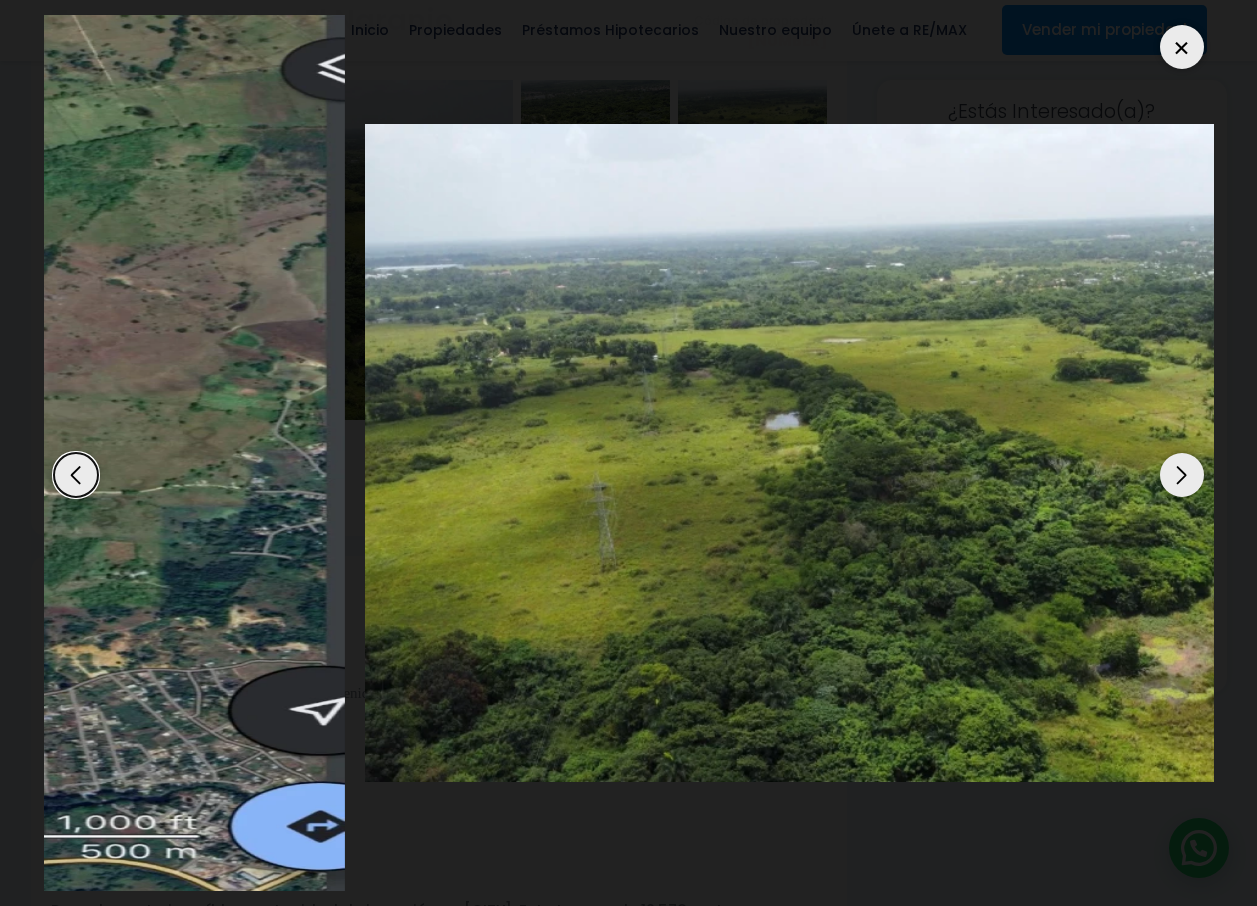 click at bounding box center (950, 453) 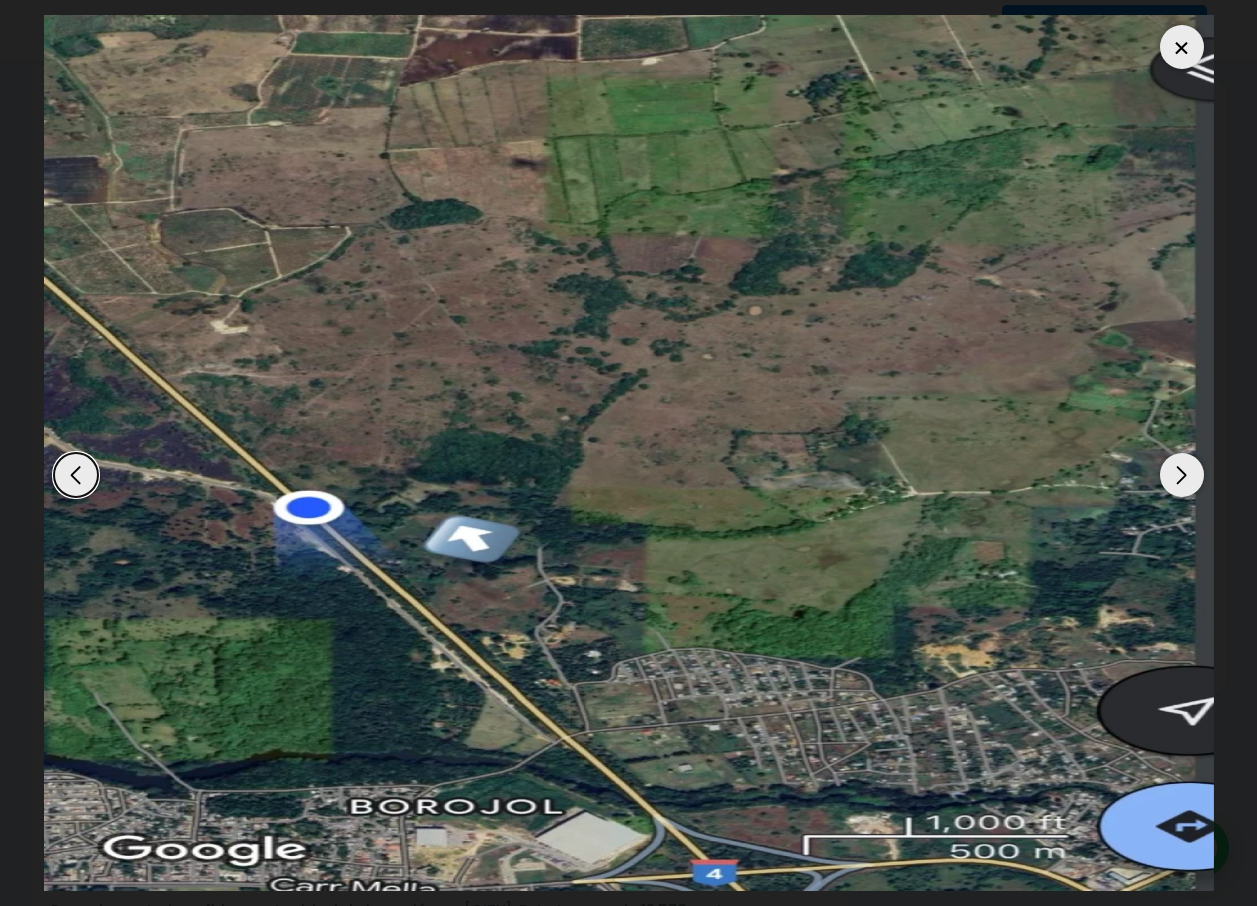 click at bounding box center (-6511, 453) 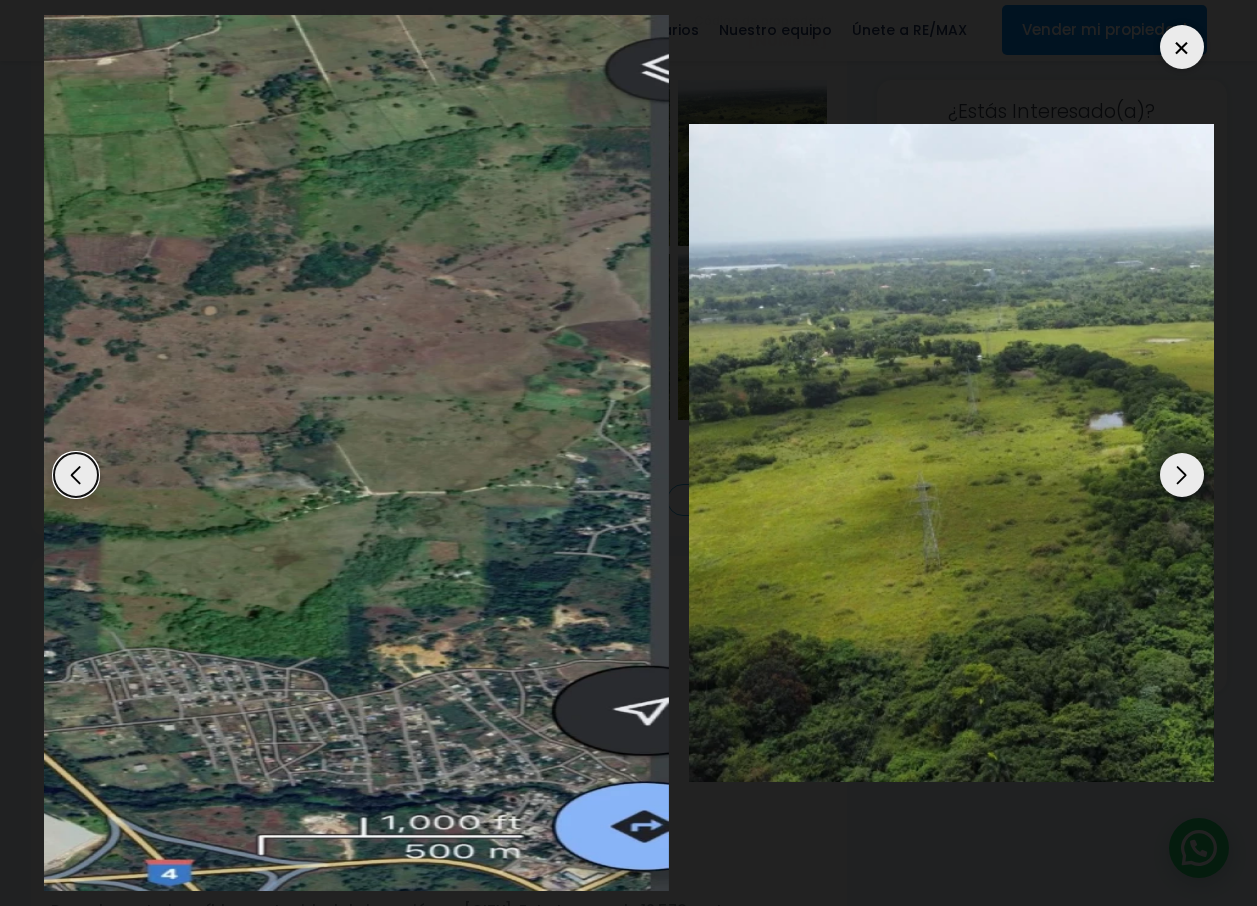 click at bounding box center (84, 453) 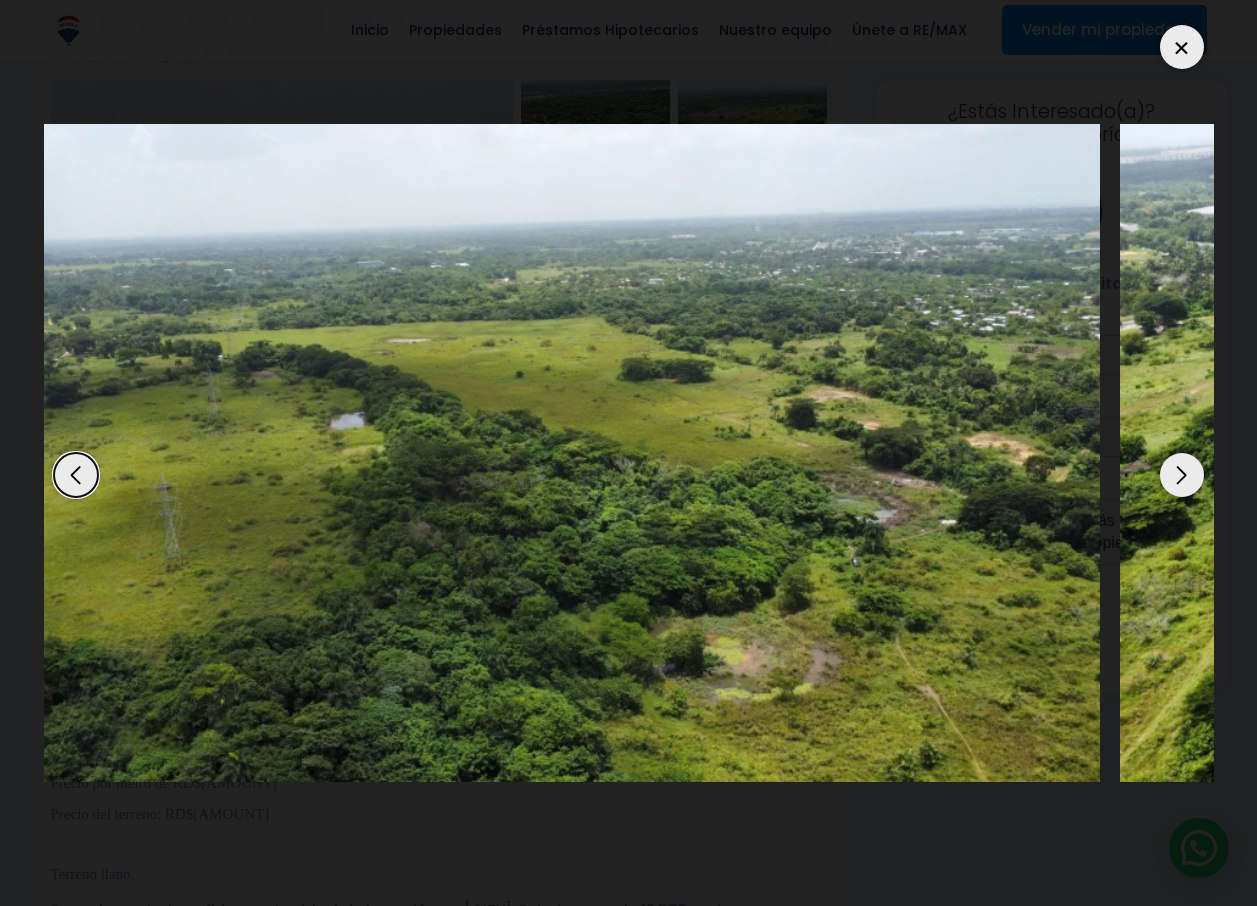 click at bounding box center (-675, 453) 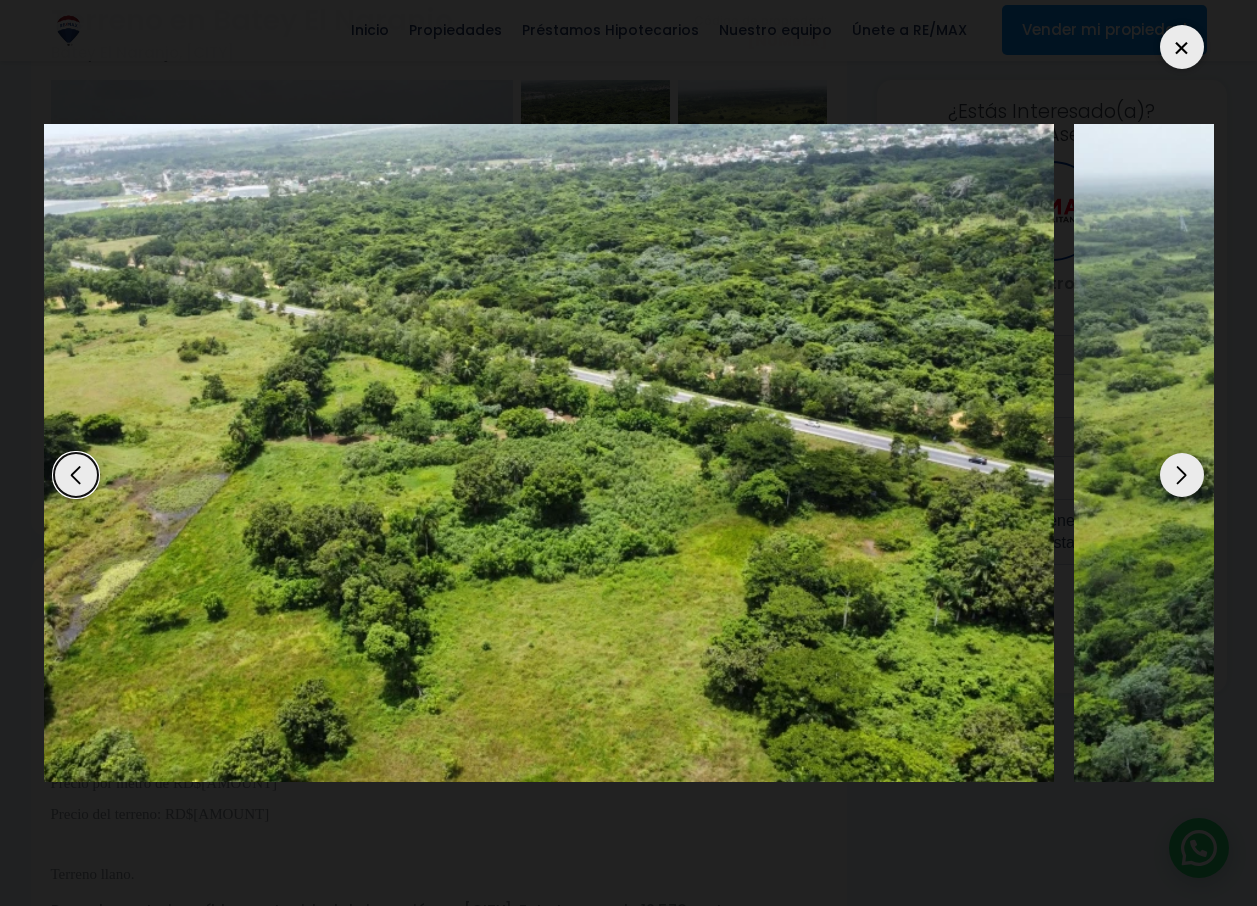 click at bounding box center (629, 453) 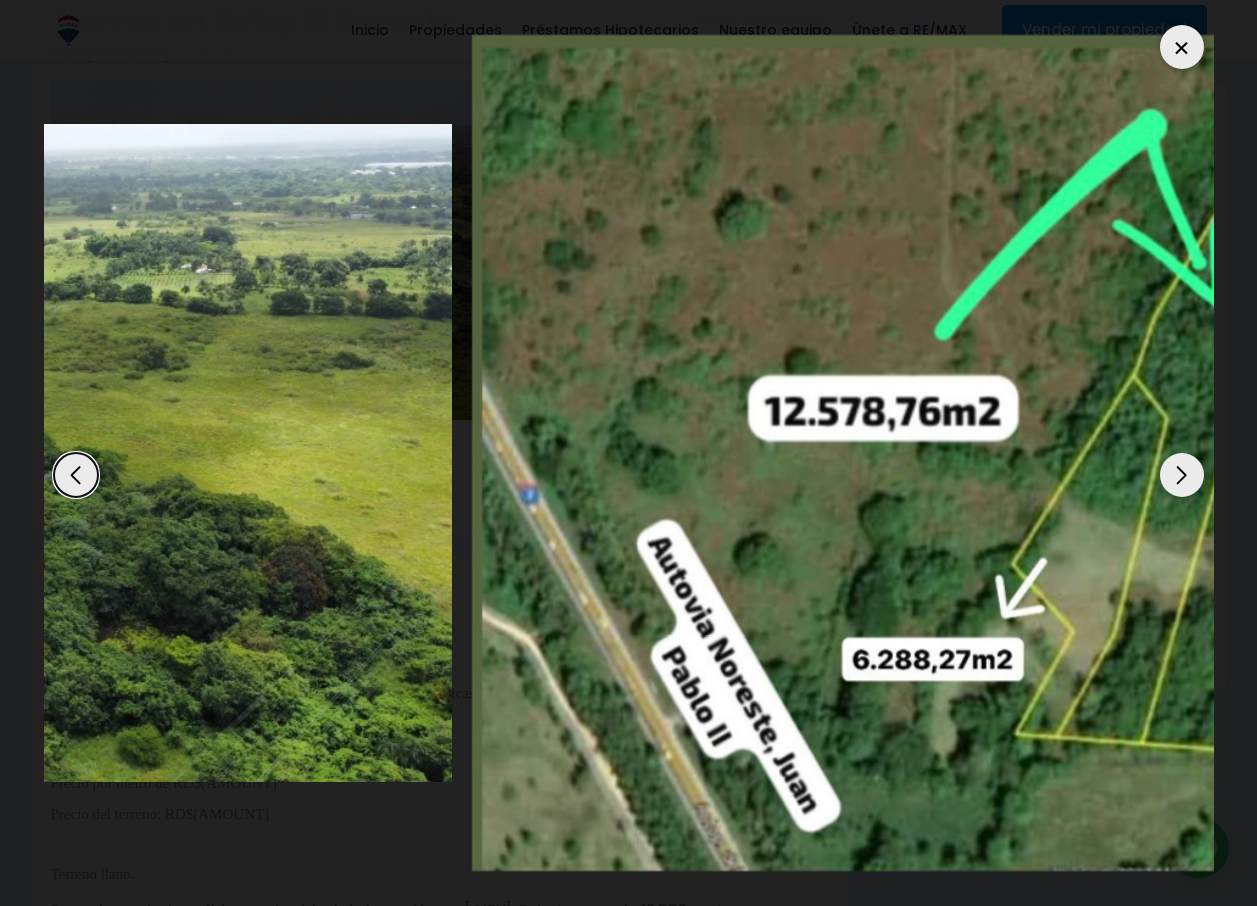 click at bounding box center (-133, 453) 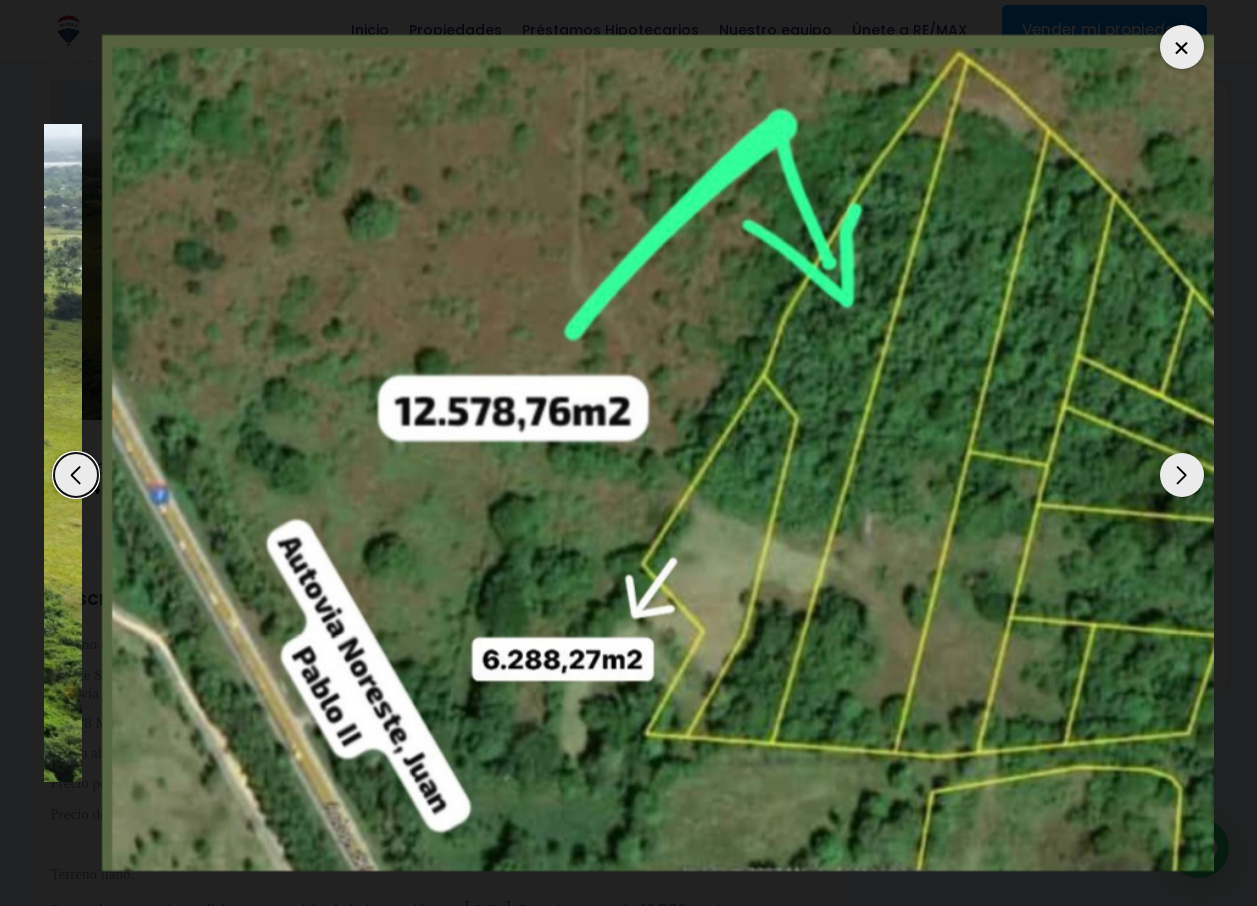 click at bounding box center [687, 453] 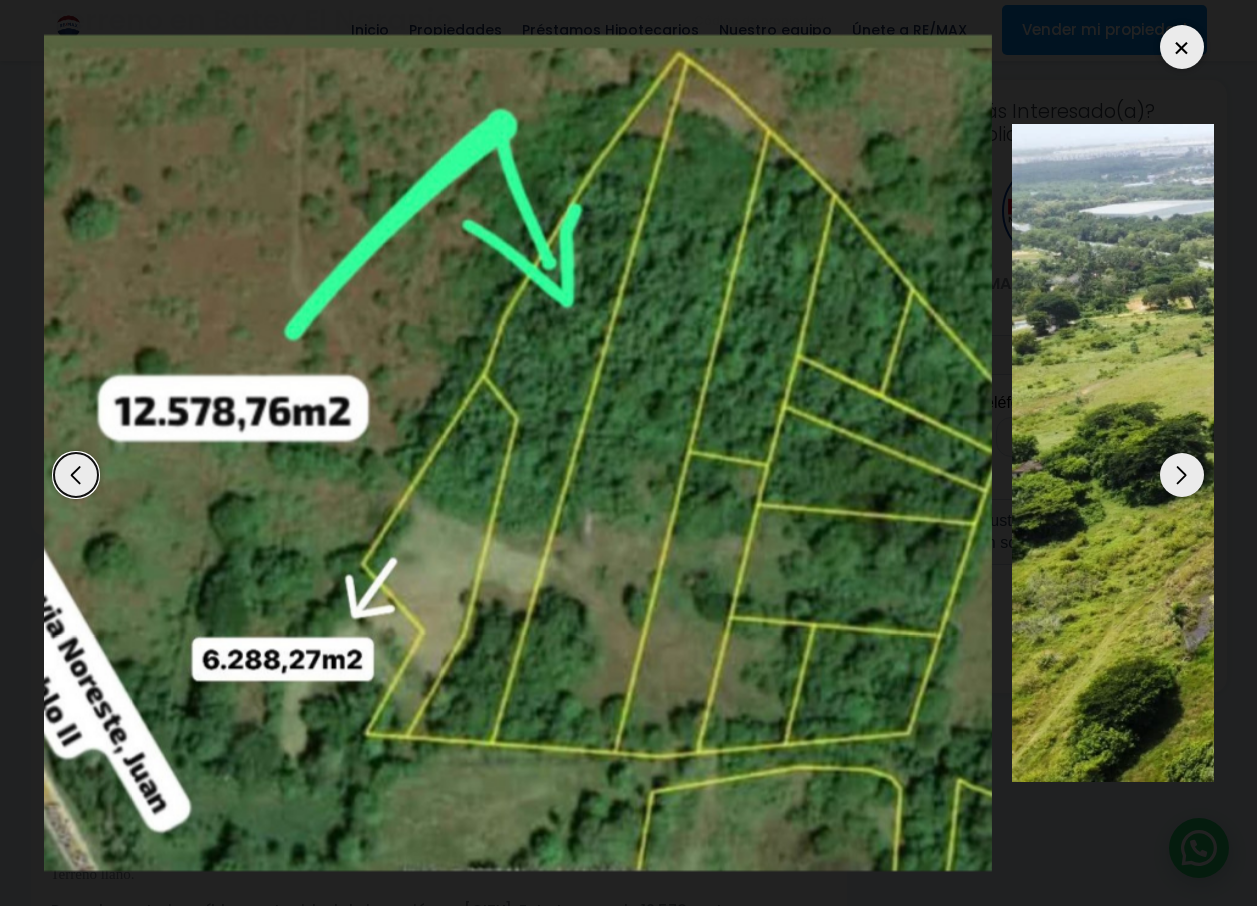 click at bounding box center [407, 453] 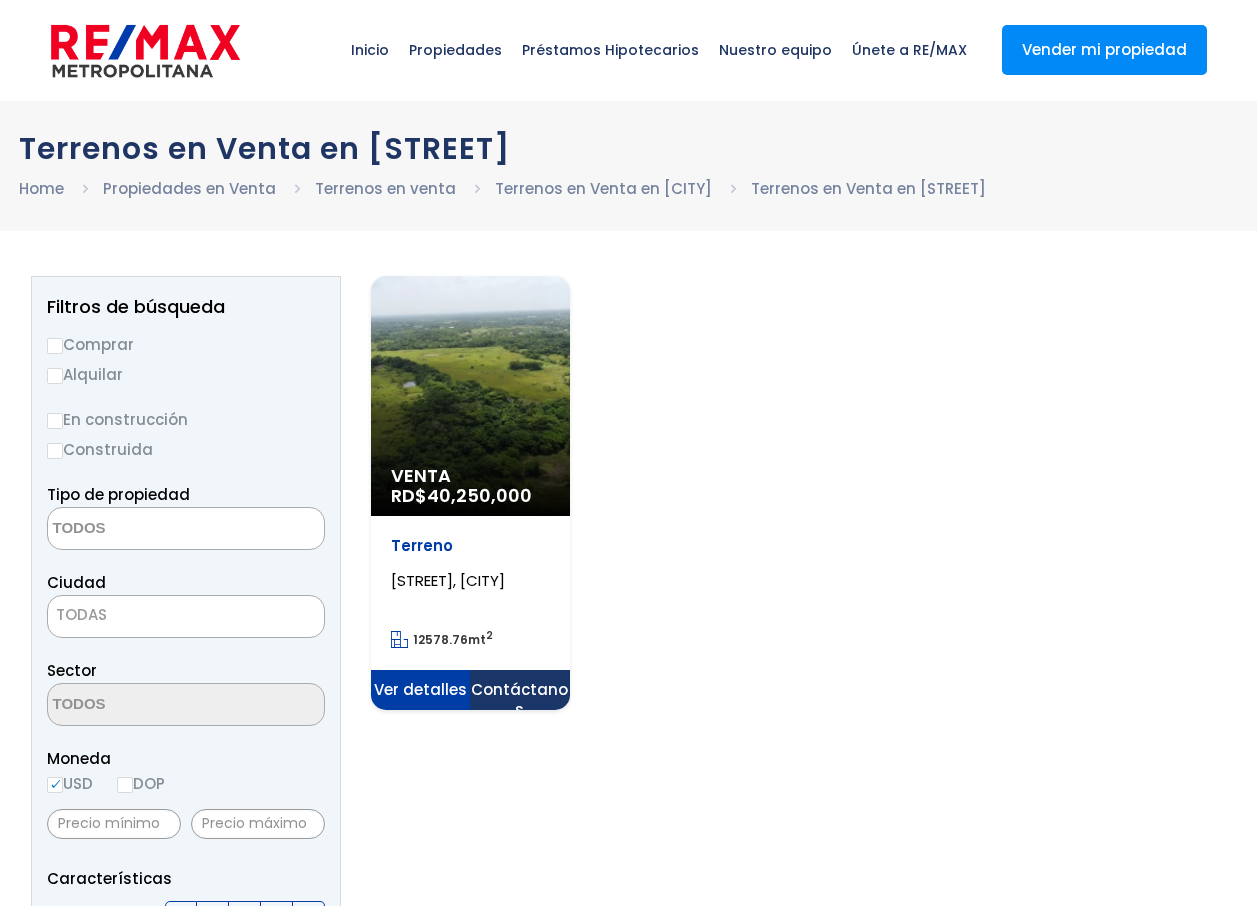 select 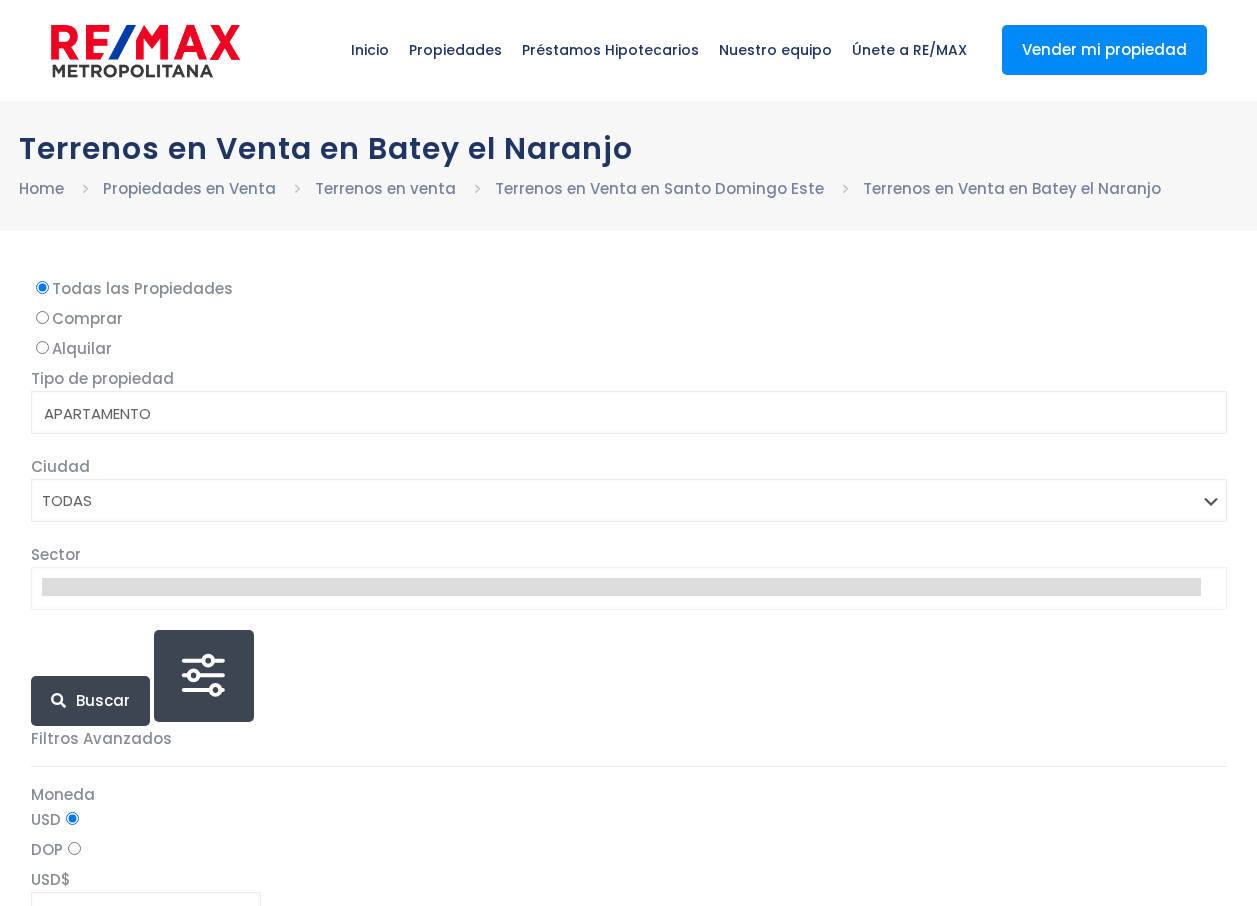 select 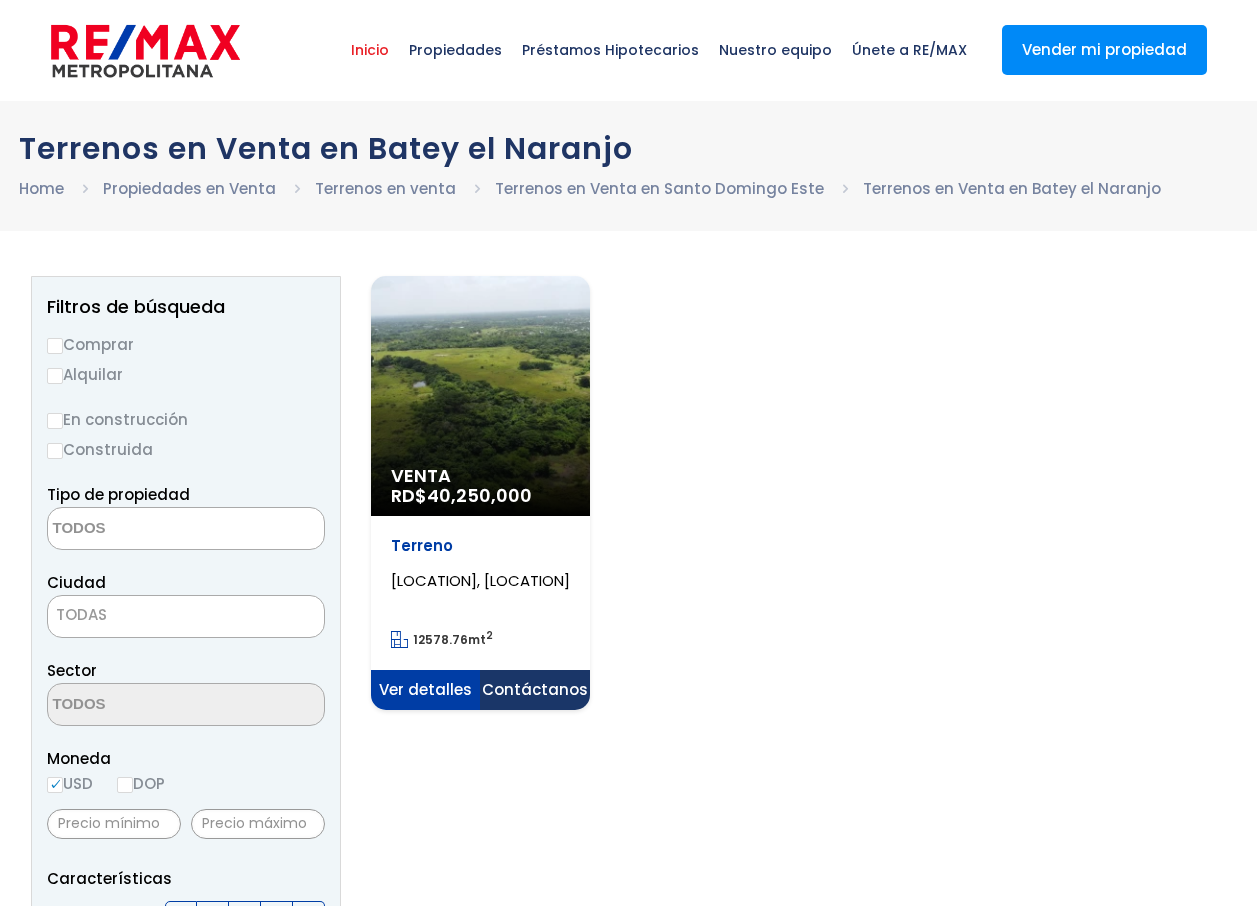 scroll, scrollTop: 0, scrollLeft: 0, axis: both 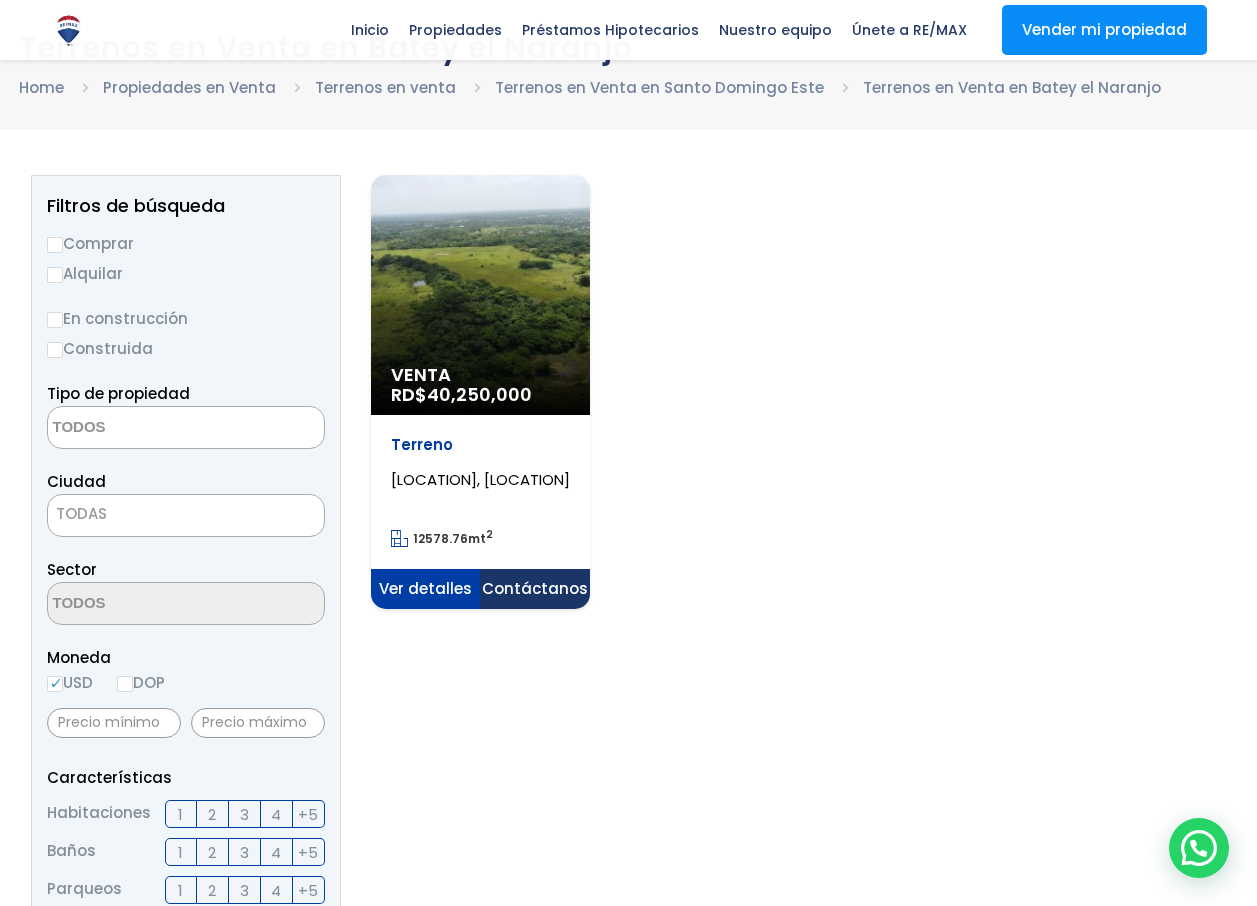 click on "40,250,000" at bounding box center [479, 394] 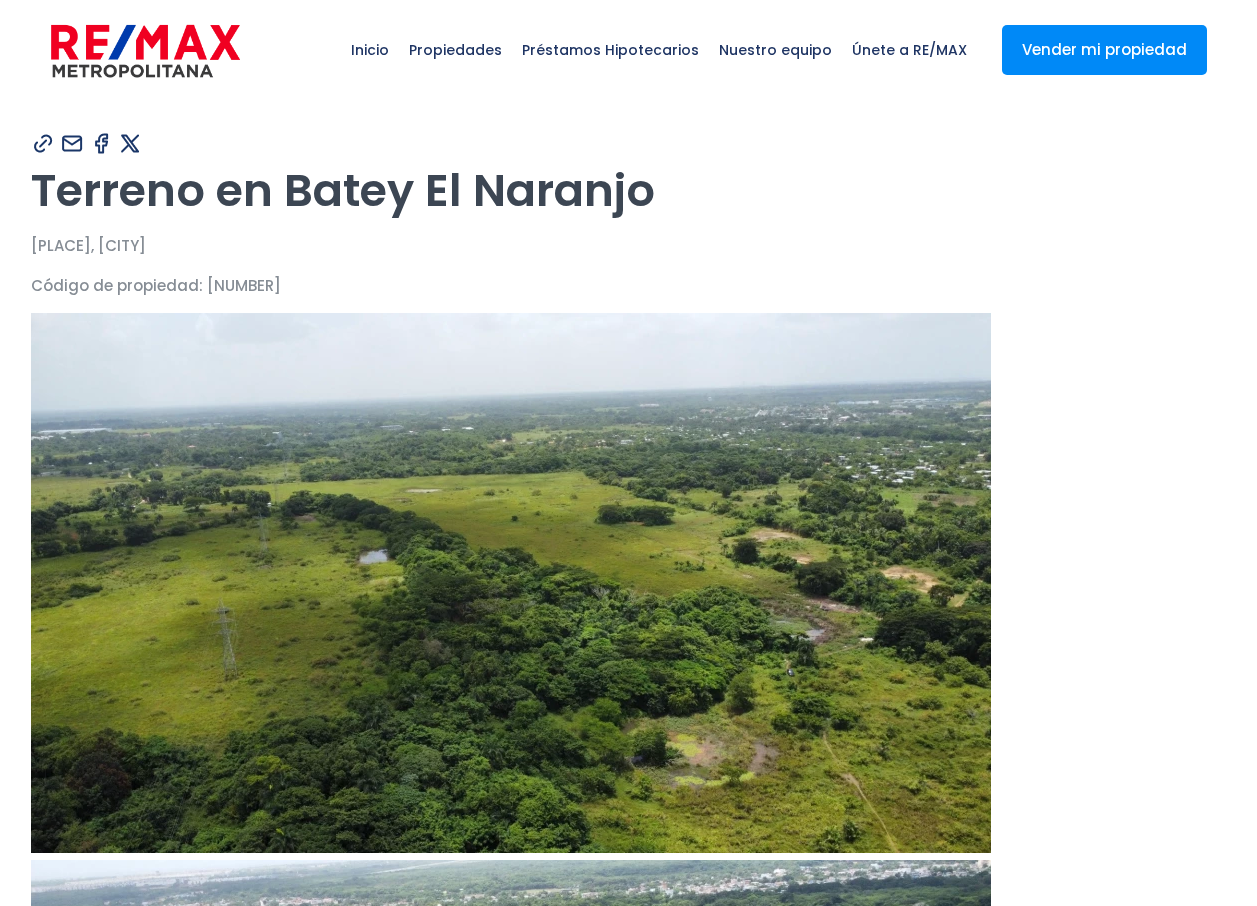 scroll, scrollTop: 0, scrollLeft: 0, axis: both 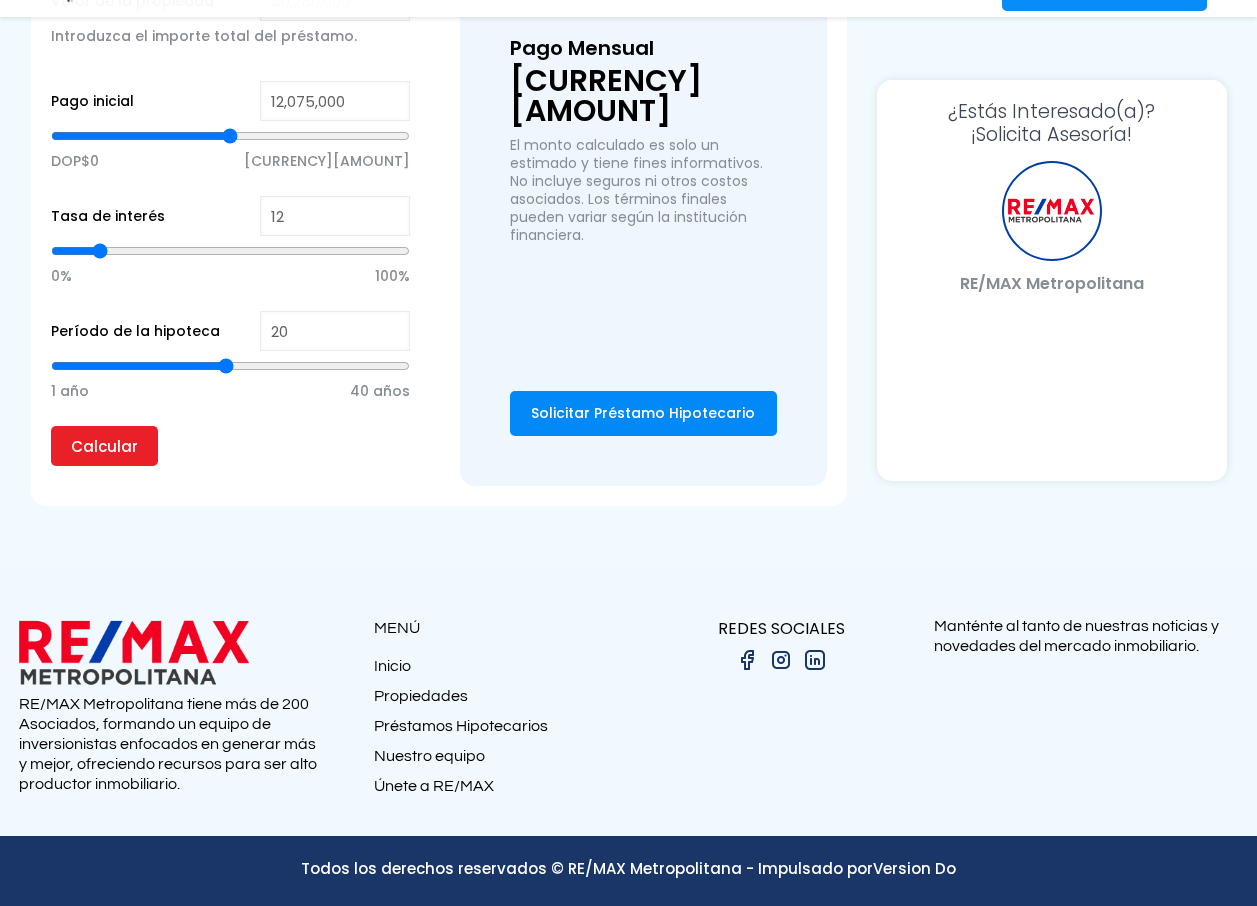 select on "DO" 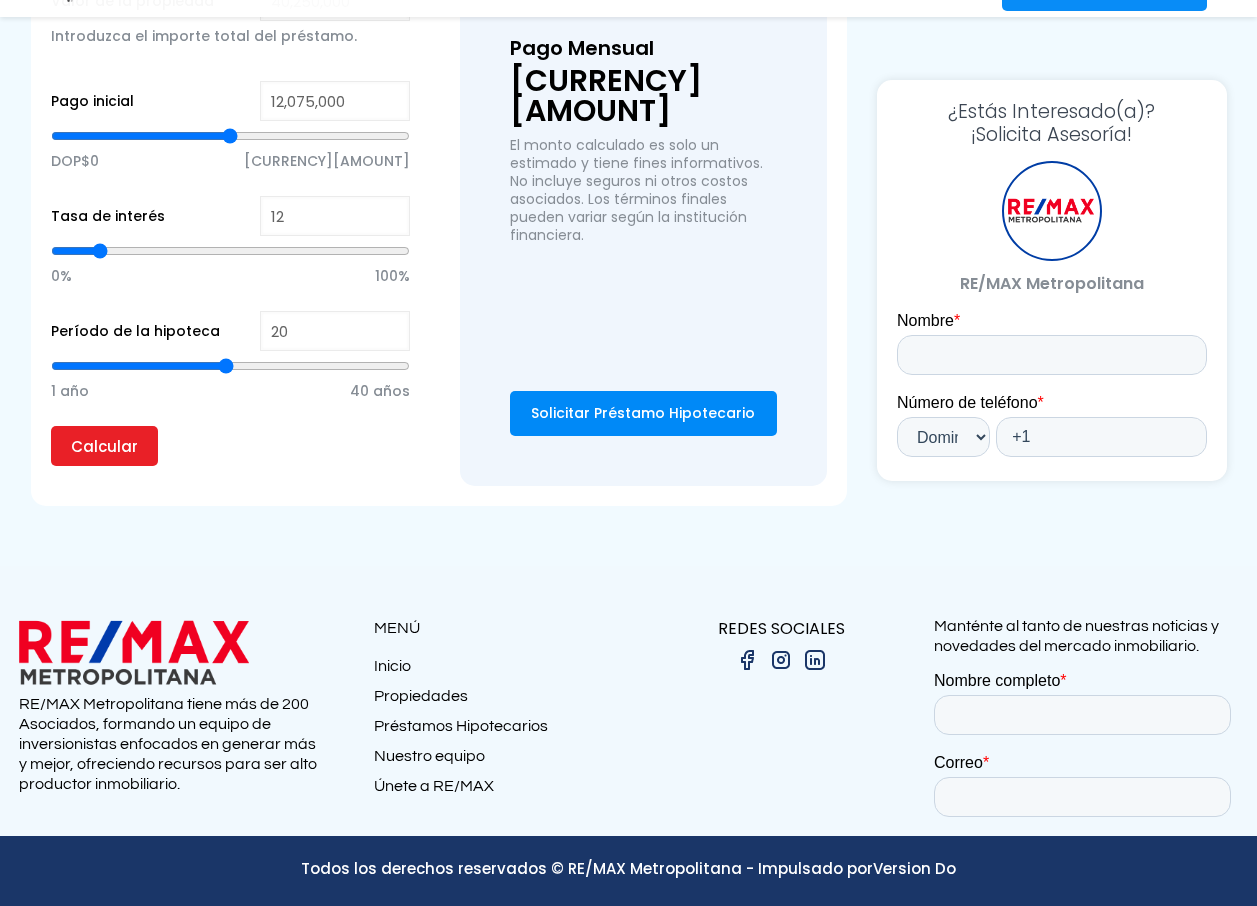 scroll, scrollTop: 0, scrollLeft: 0, axis: both 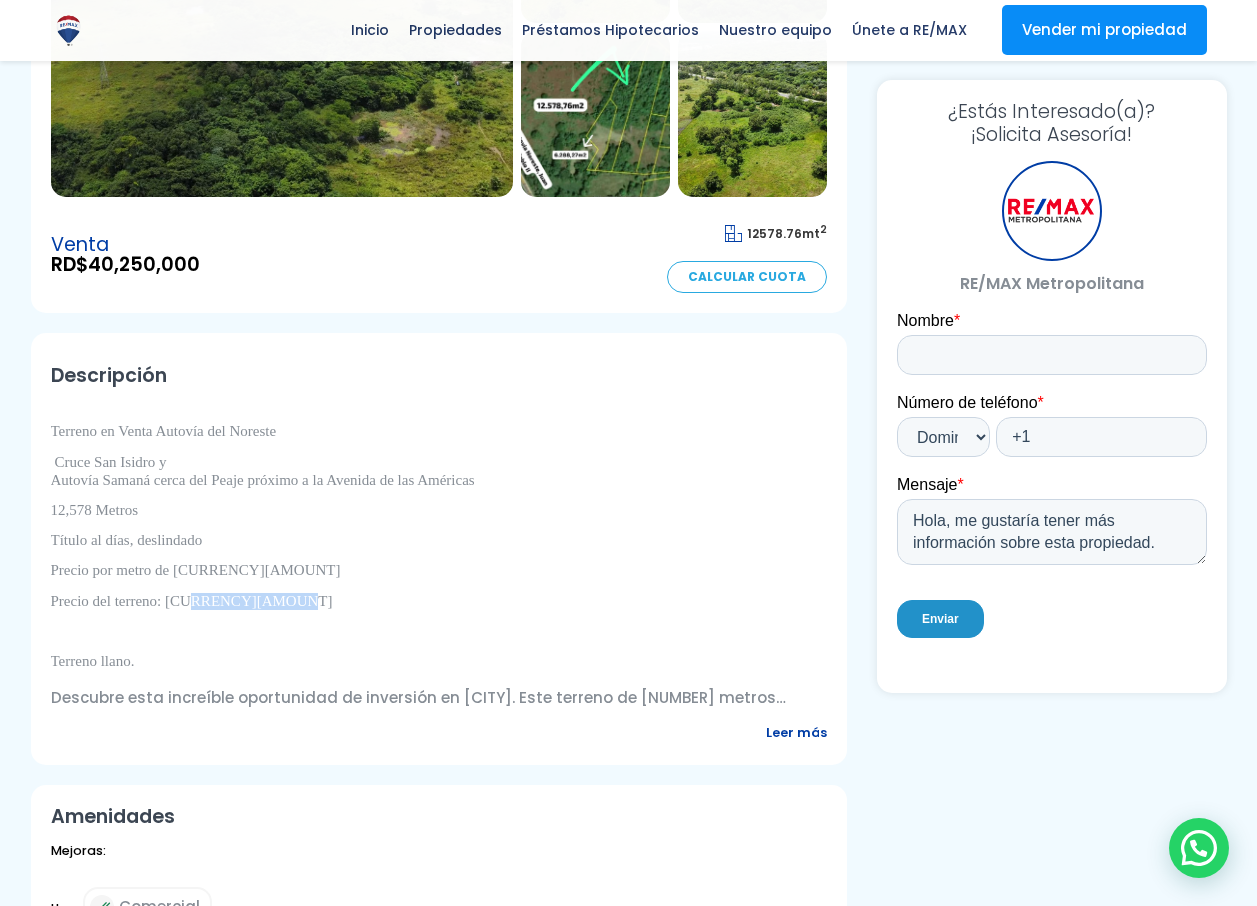 drag, startPoint x: 288, startPoint y: 596, endPoint x: 191, endPoint y: 604, distance: 97.32934 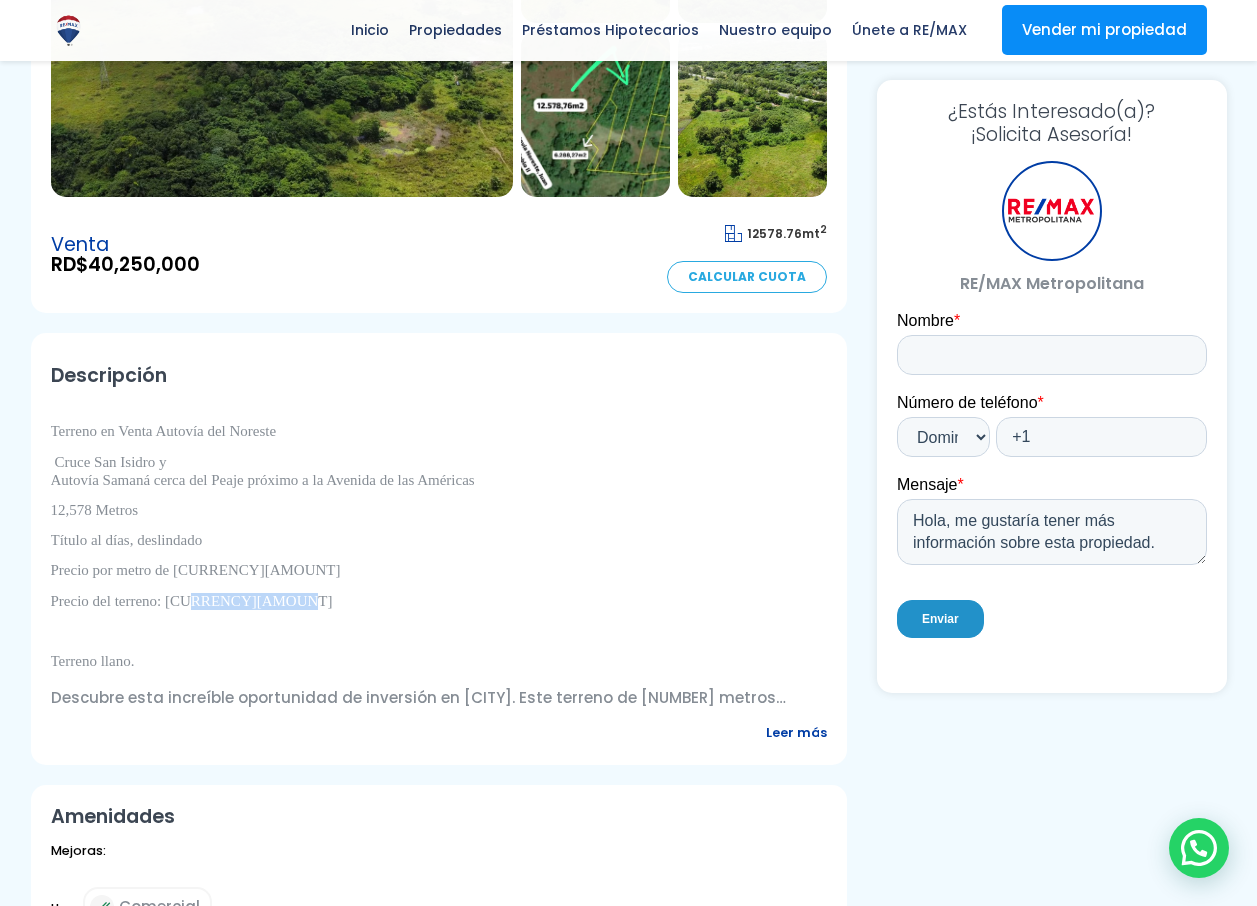click on "Precio del terreno: [CURRENCY][AMOUNT]" at bounding box center [439, 601] 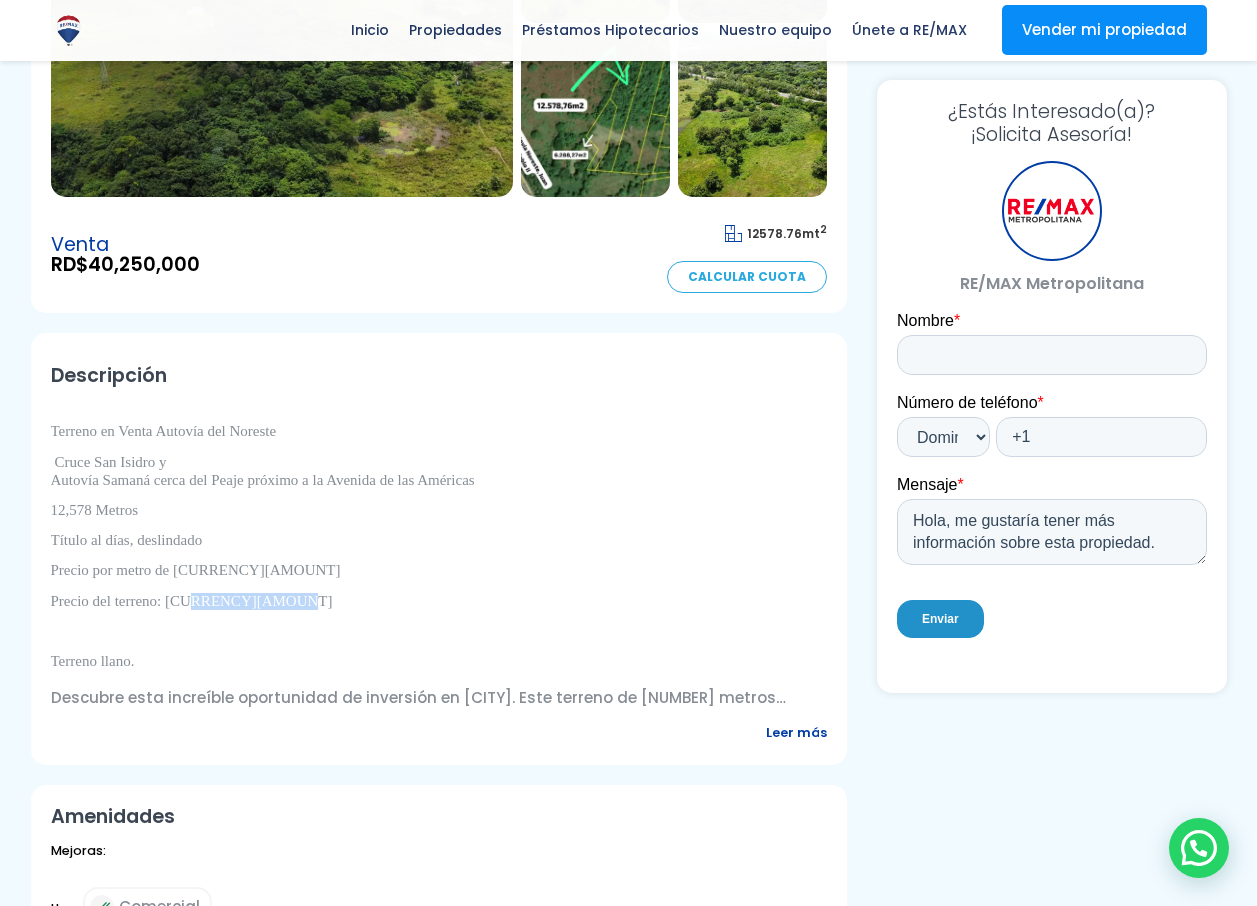 copy on "[AMOUNT]" 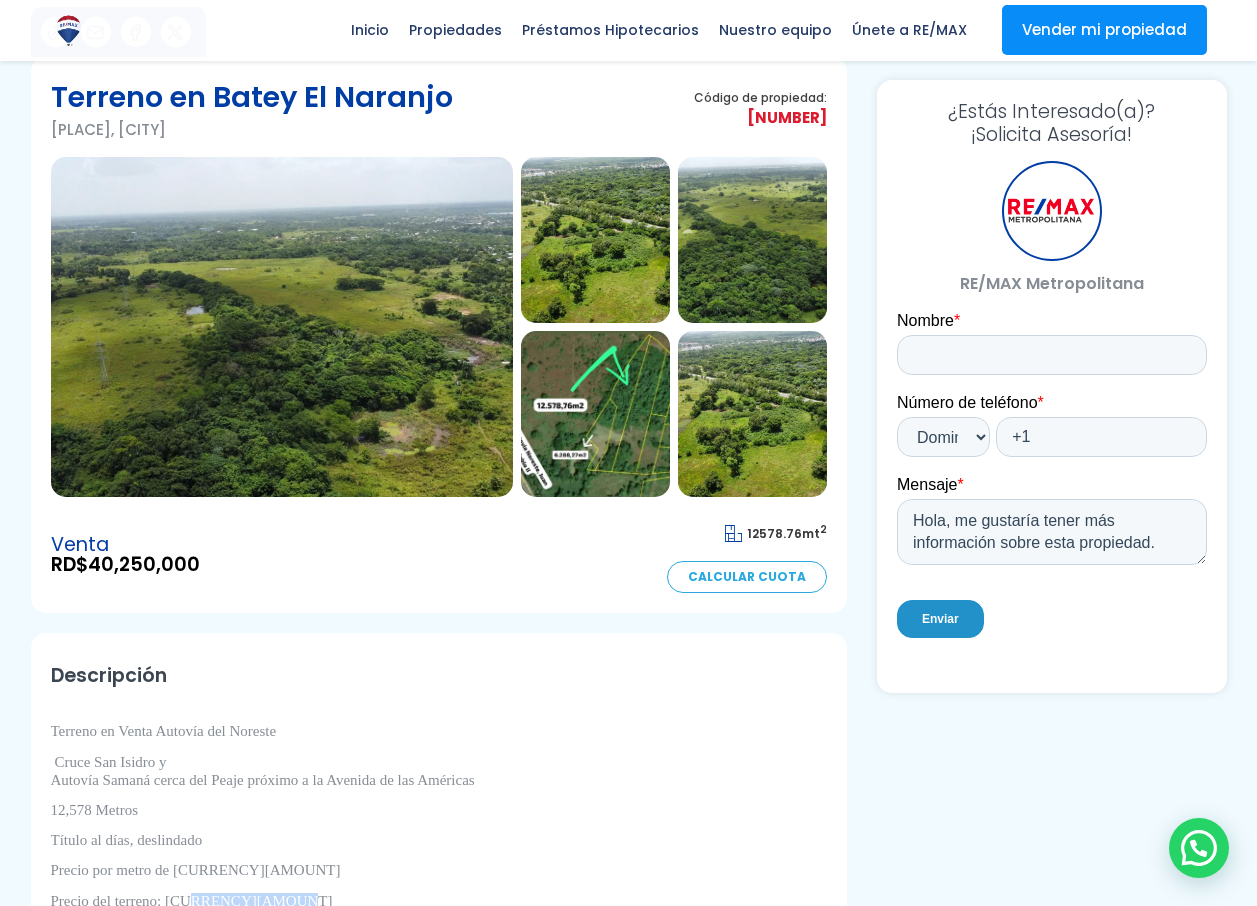 scroll, scrollTop: 23, scrollLeft: 0, axis: vertical 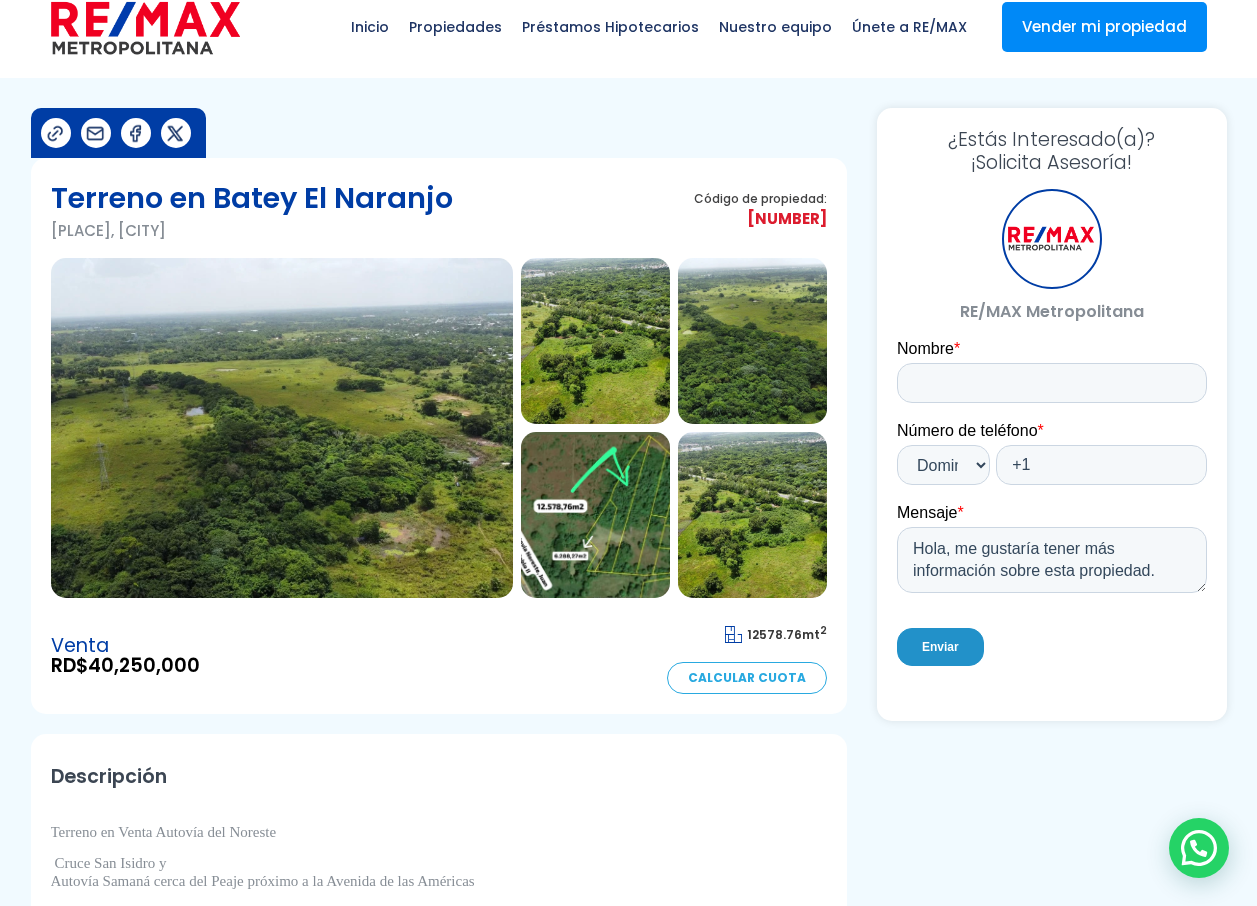 click at bounding box center [595, 515] 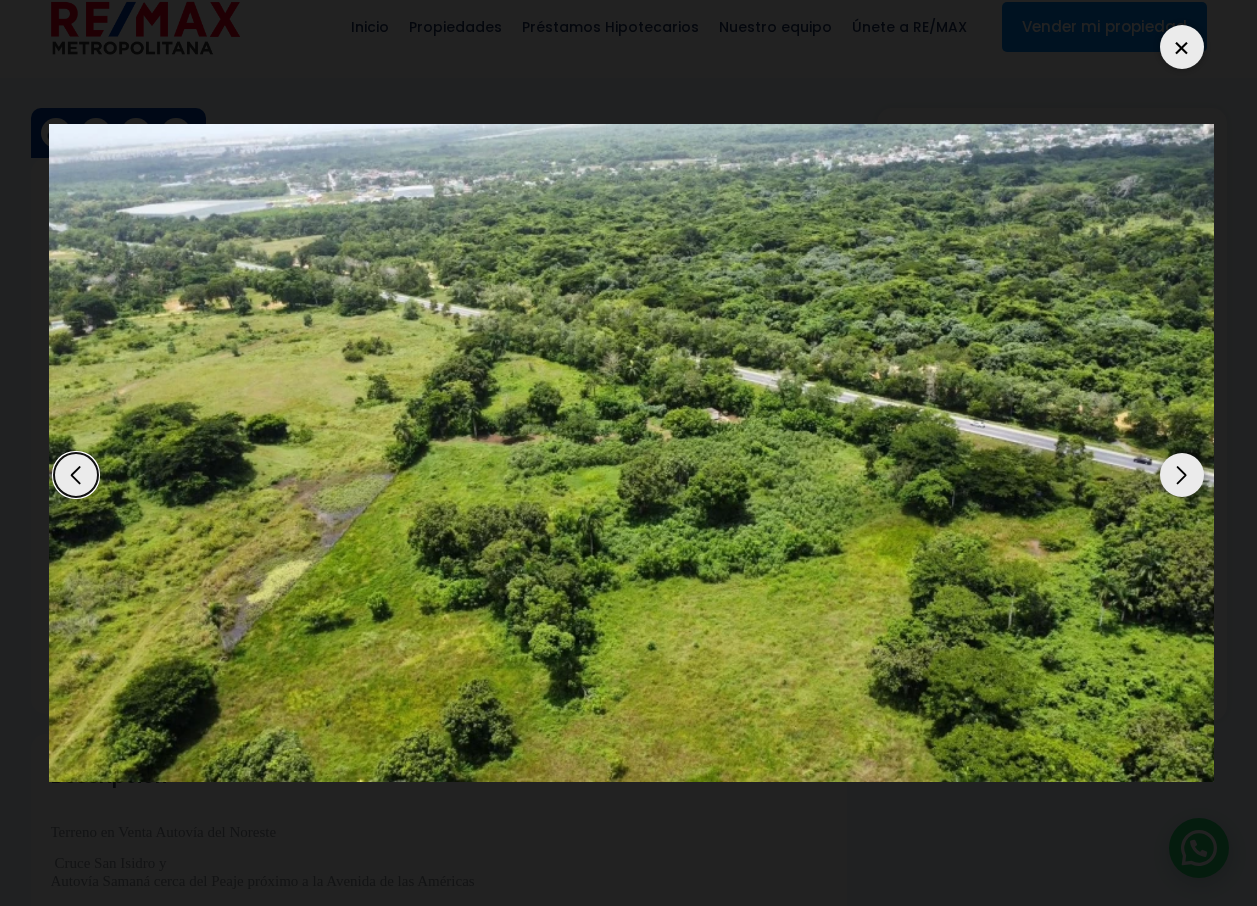 click at bounding box center (634, 453) 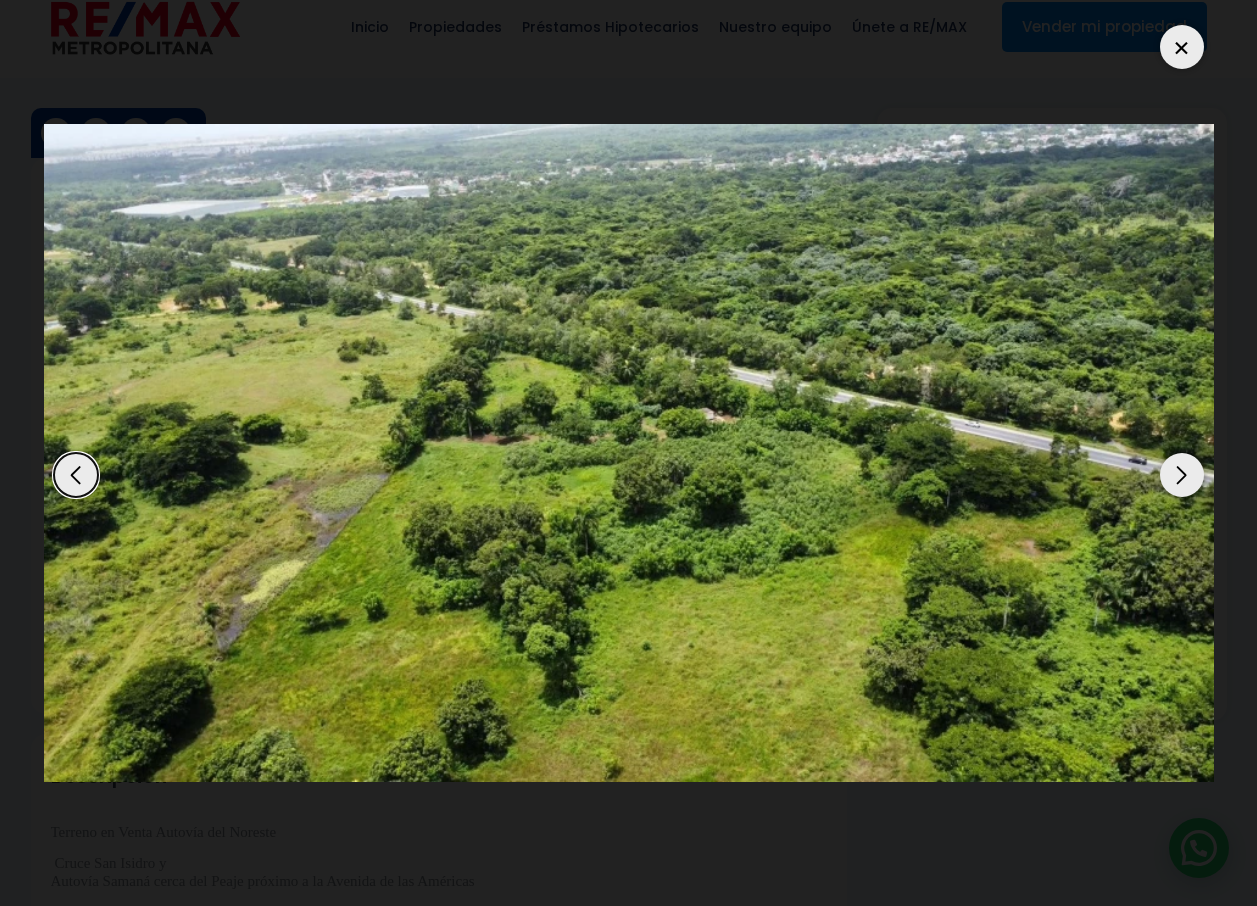 click at bounding box center [629, 453] 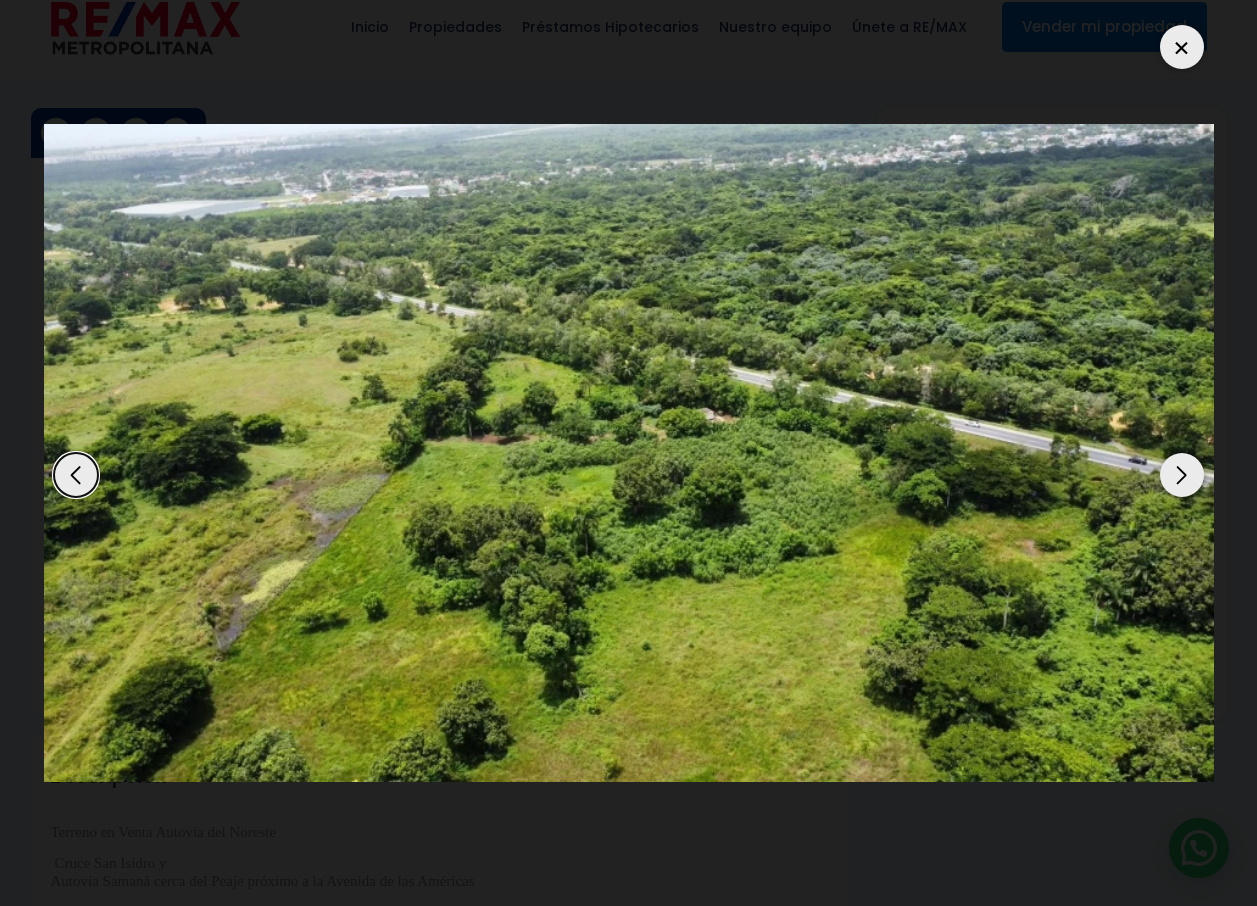 click at bounding box center (1182, 47) 